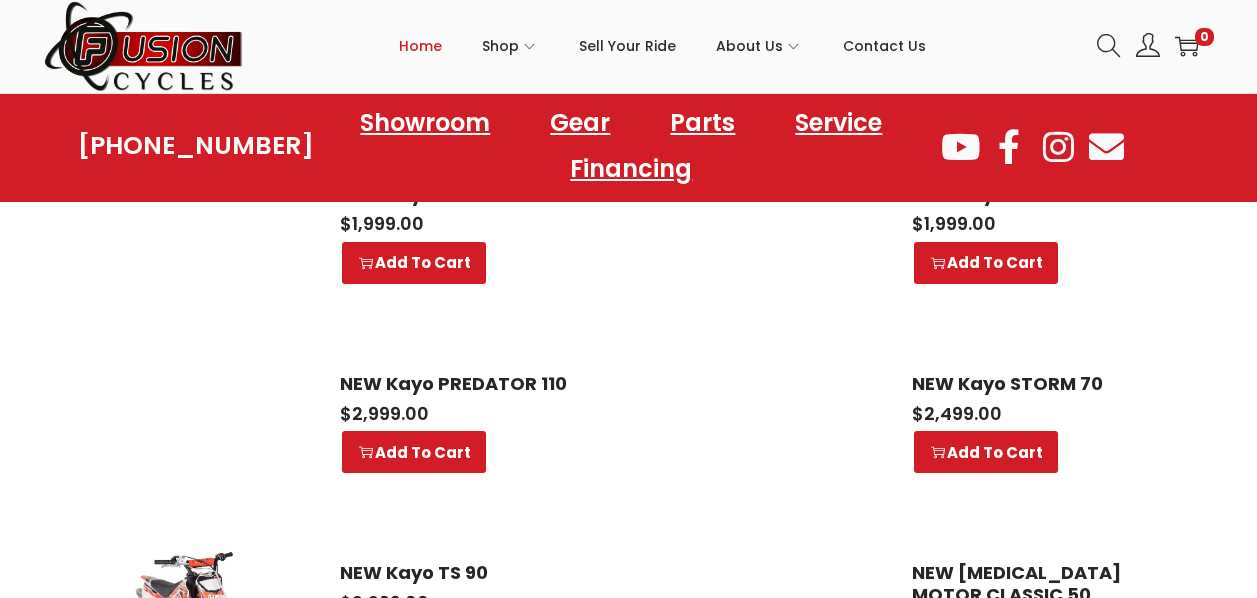 scroll, scrollTop: 1000, scrollLeft: 0, axis: vertical 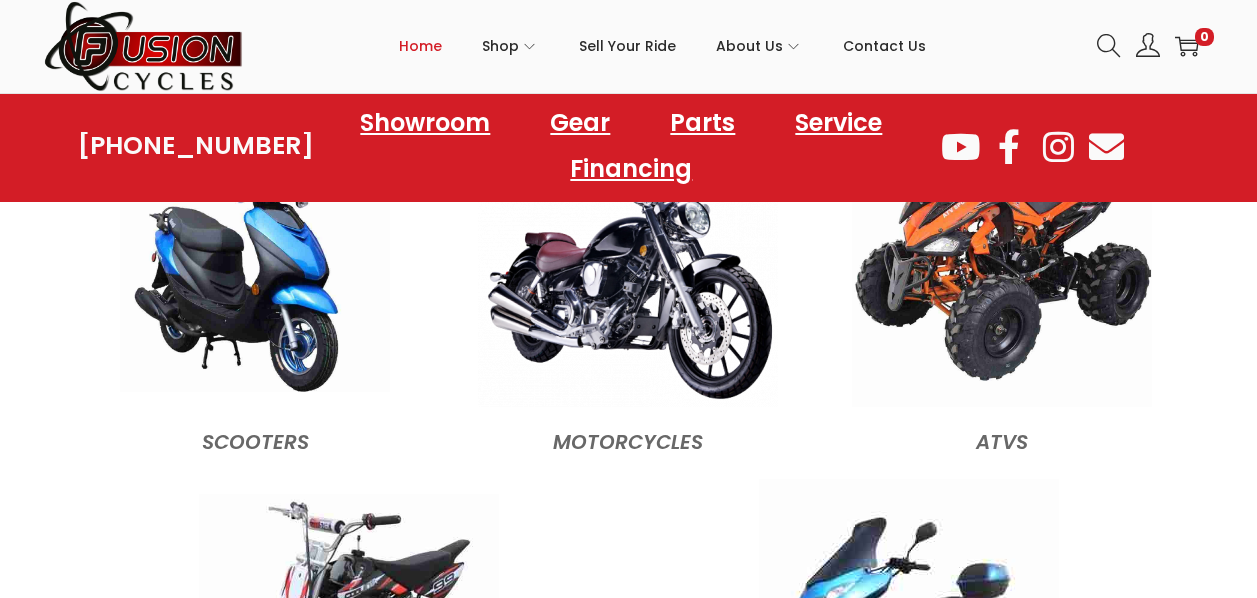 click at bounding box center [255, 257] 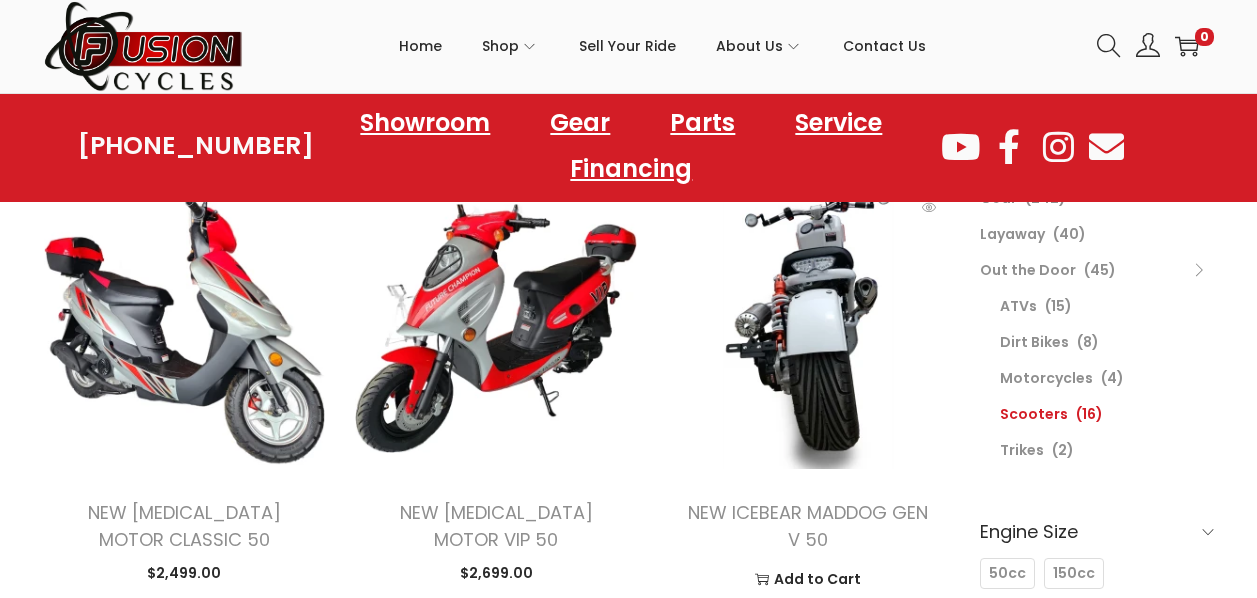 scroll, scrollTop: 500, scrollLeft: 0, axis: vertical 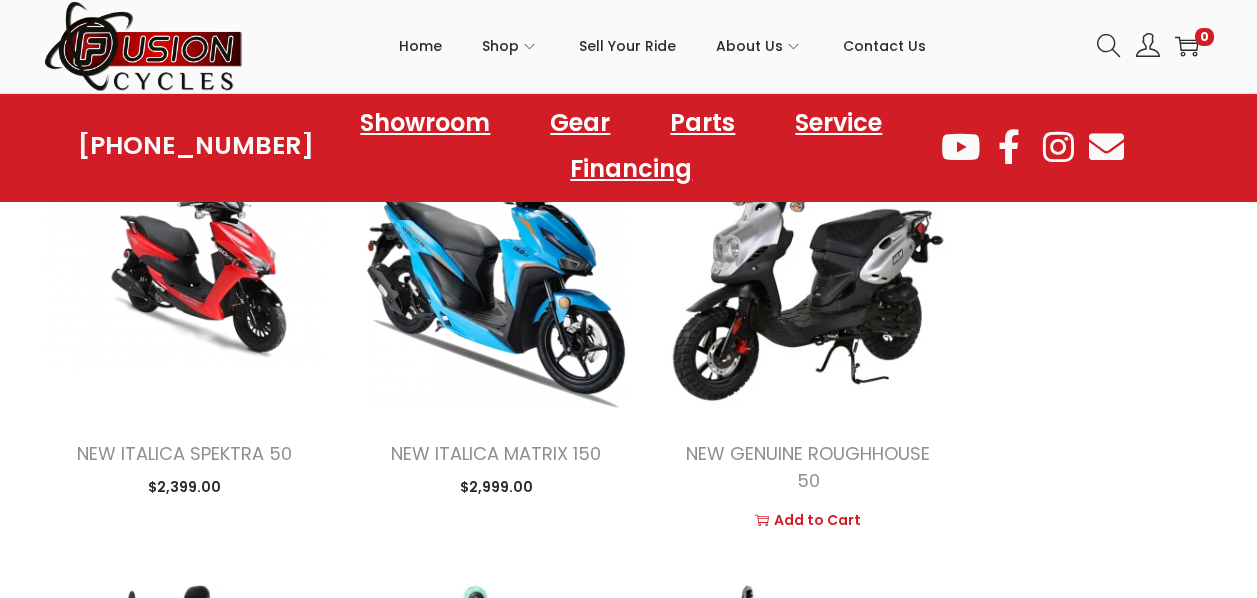 drag, startPoint x: 734, startPoint y: 482, endPoint x: 724, endPoint y: 510, distance: 29.732138 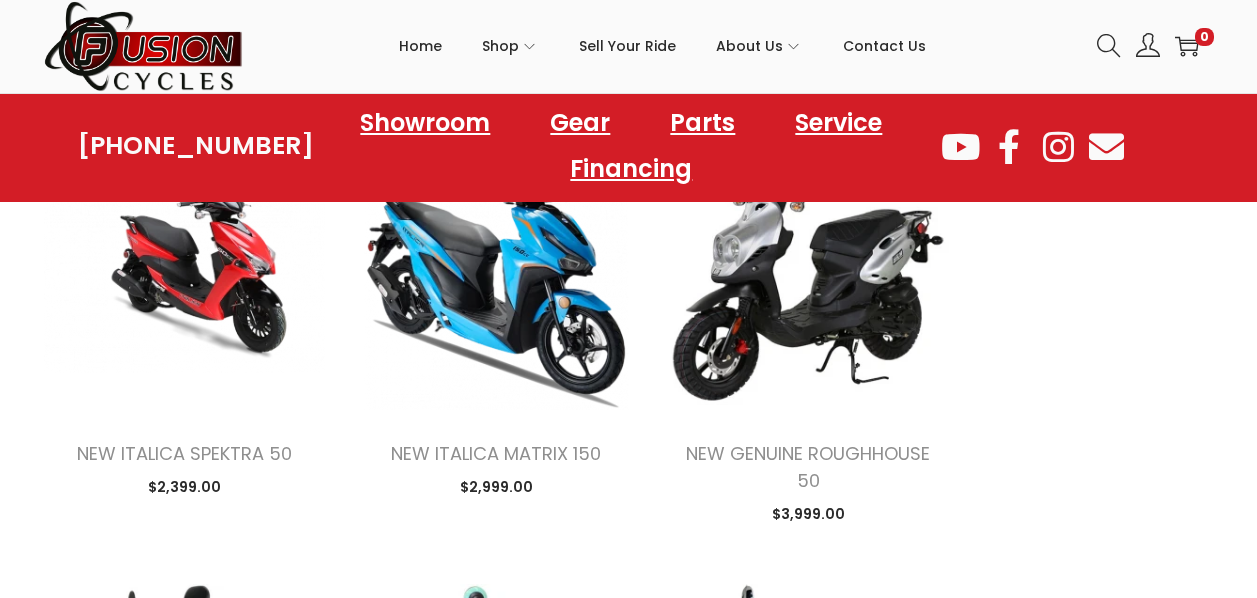 drag, startPoint x: 727, startPoint y: 507, endPoint x: 1088, endPoint y: 437, distance: 367.7241 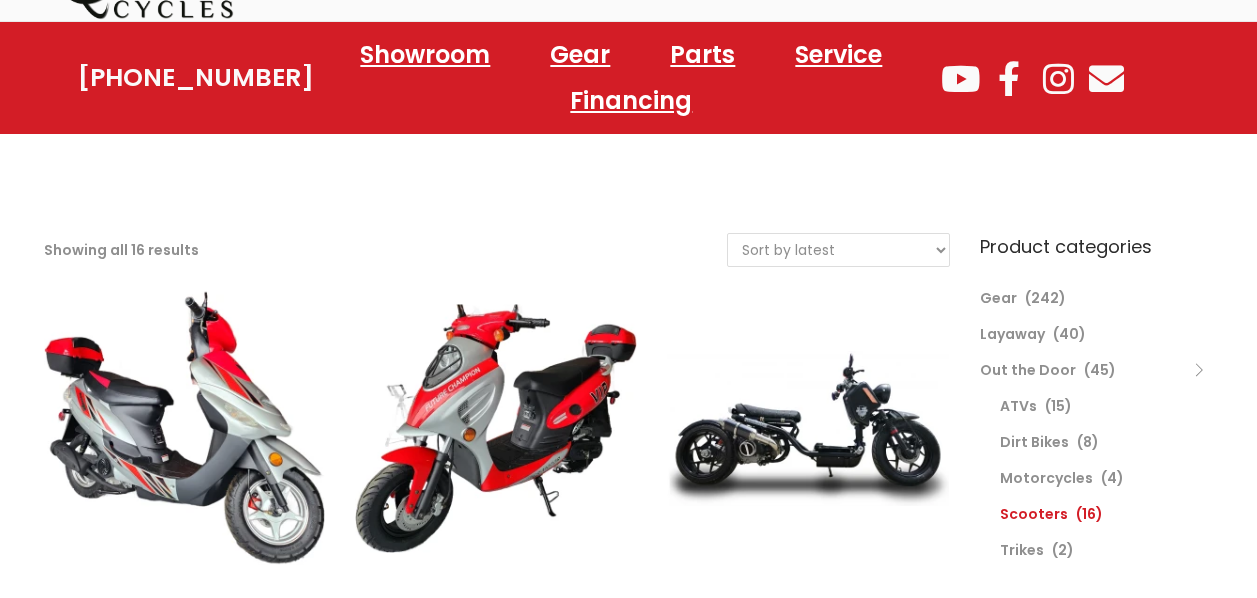 scroll, scrollTop: 0, scrollLeft: 0, axis: both 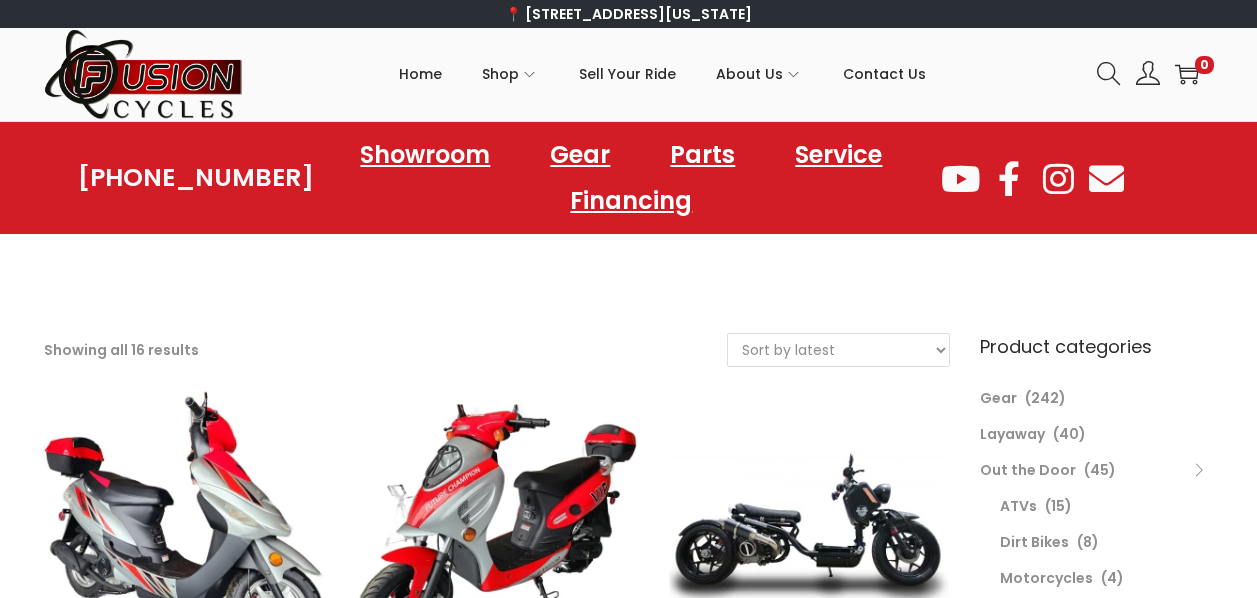 select on "price" 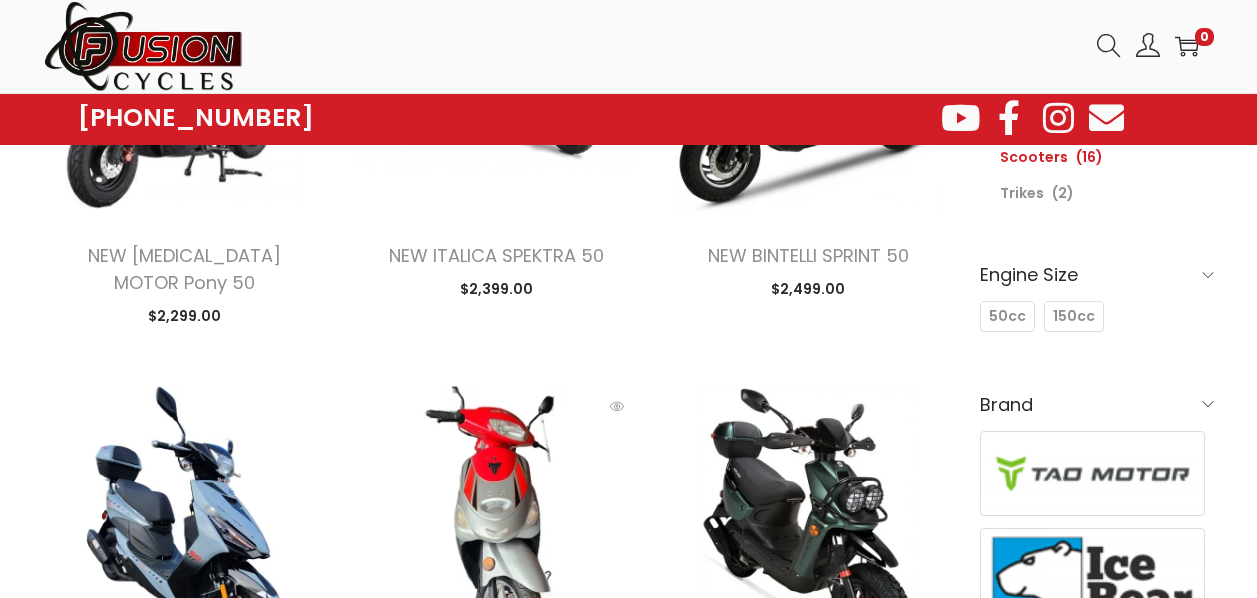 scroll, scrollTop: 200, scrollLeft: 0, axis: vertical 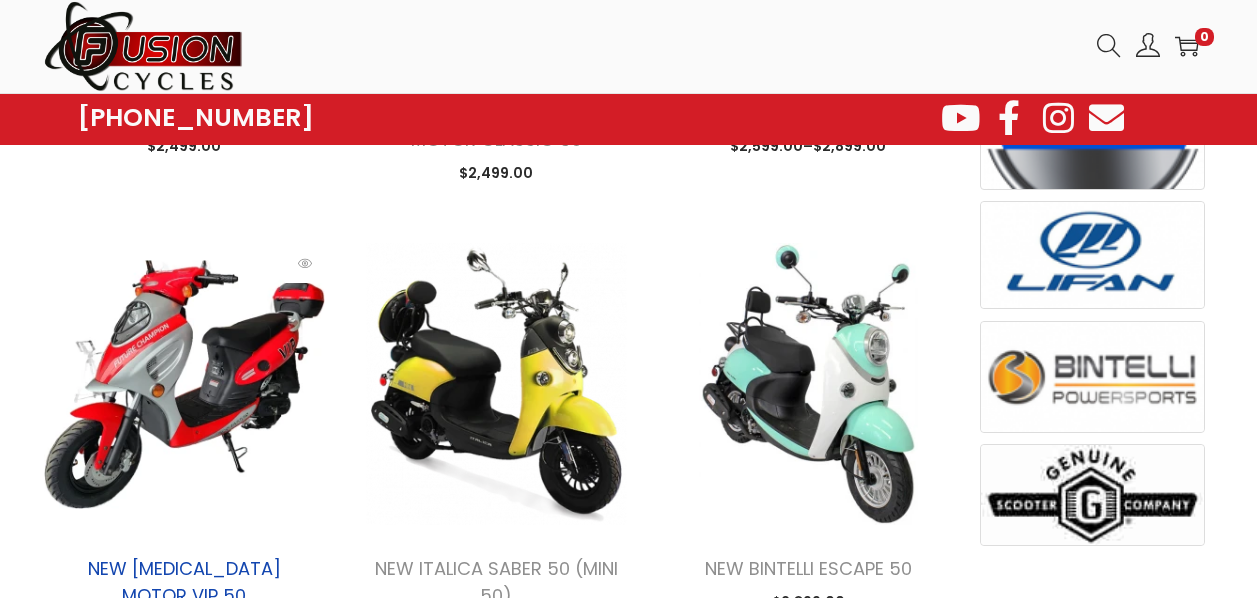 click on "NEW [MEDICAL_DATA] MOTOR VIP 50" at bounding box center (184, 582) 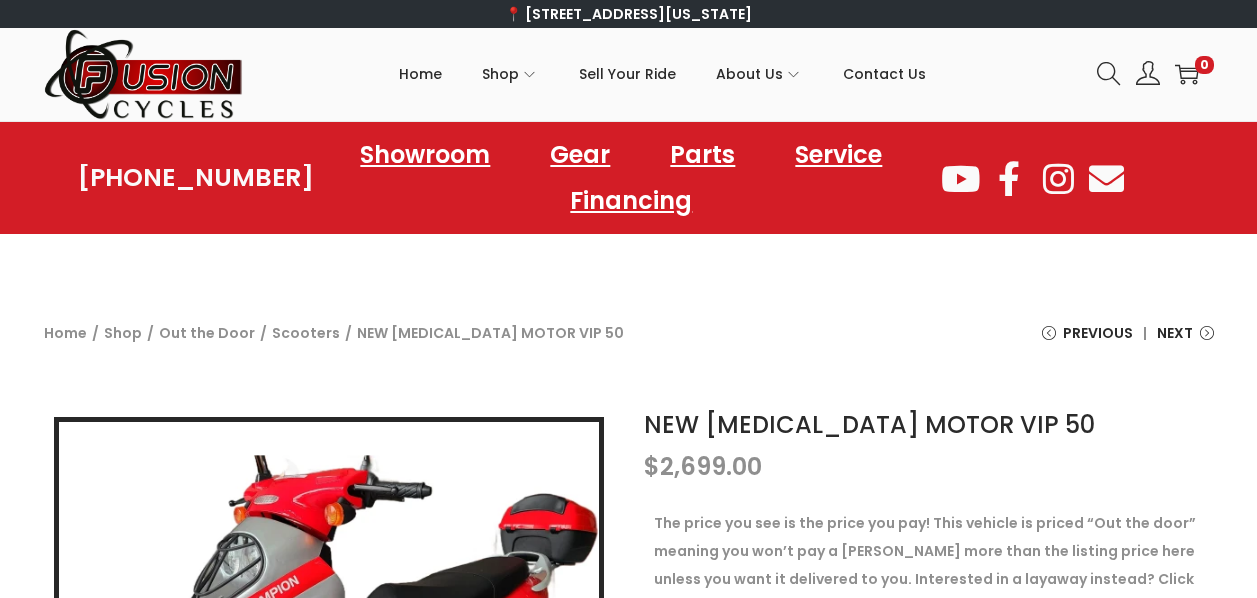 scroll, scrollTop: 0, scrollLeft: 0, axis: both 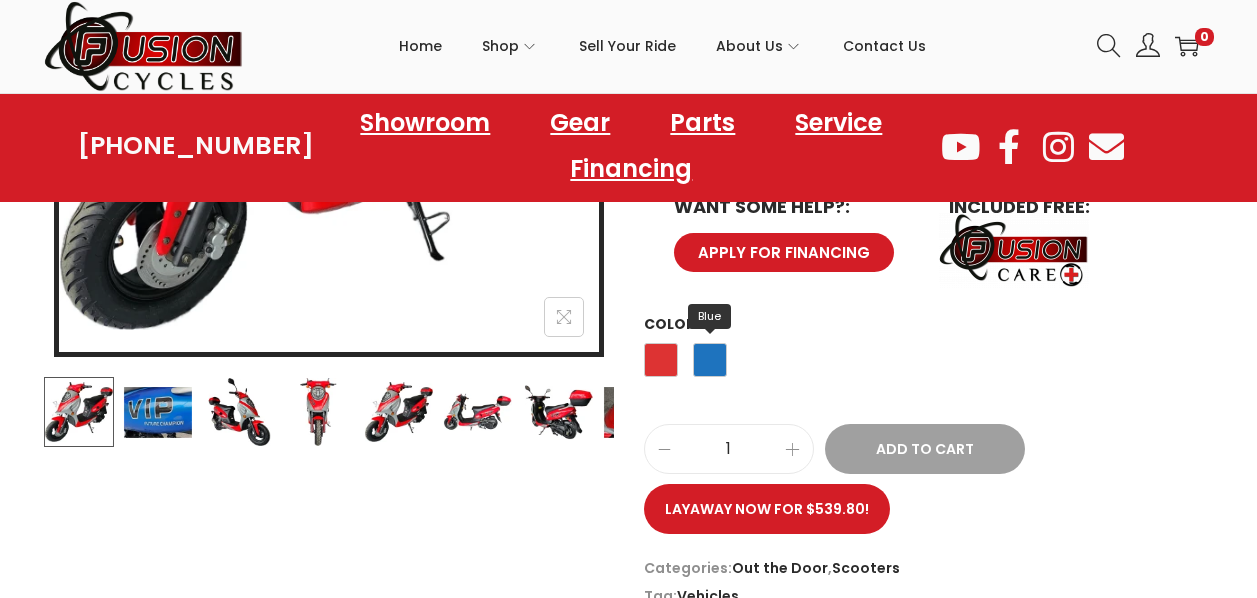 click on "Blue" at bounding box center (710, 360) 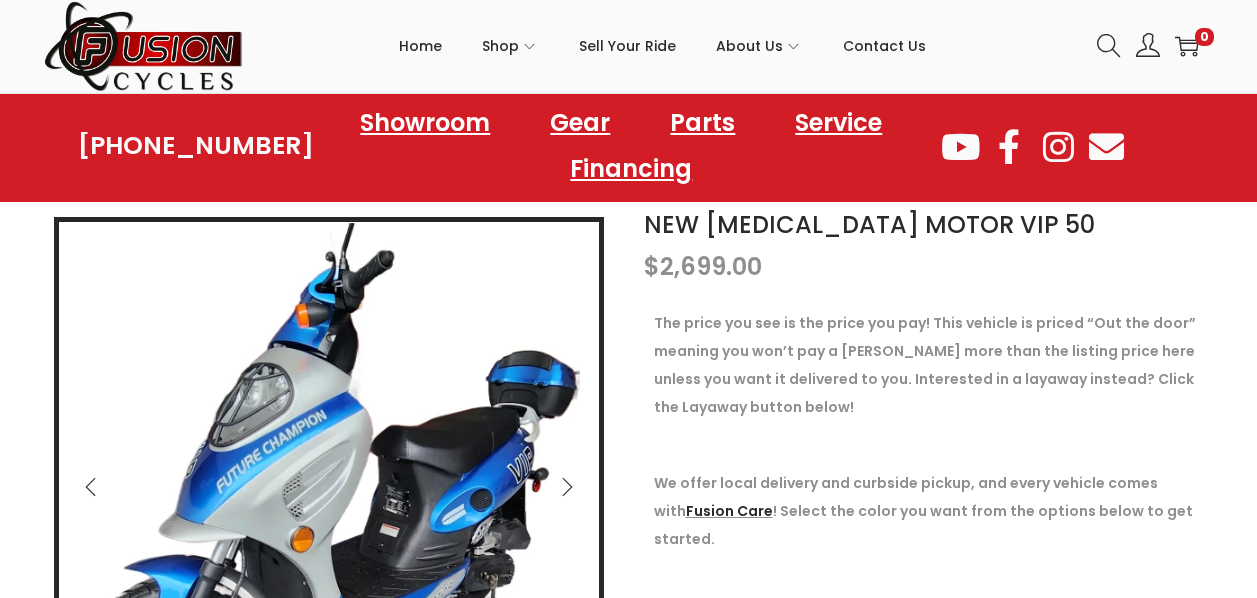 scroll, scrollTop: 300, scrollLeft: 0, axis: vertical 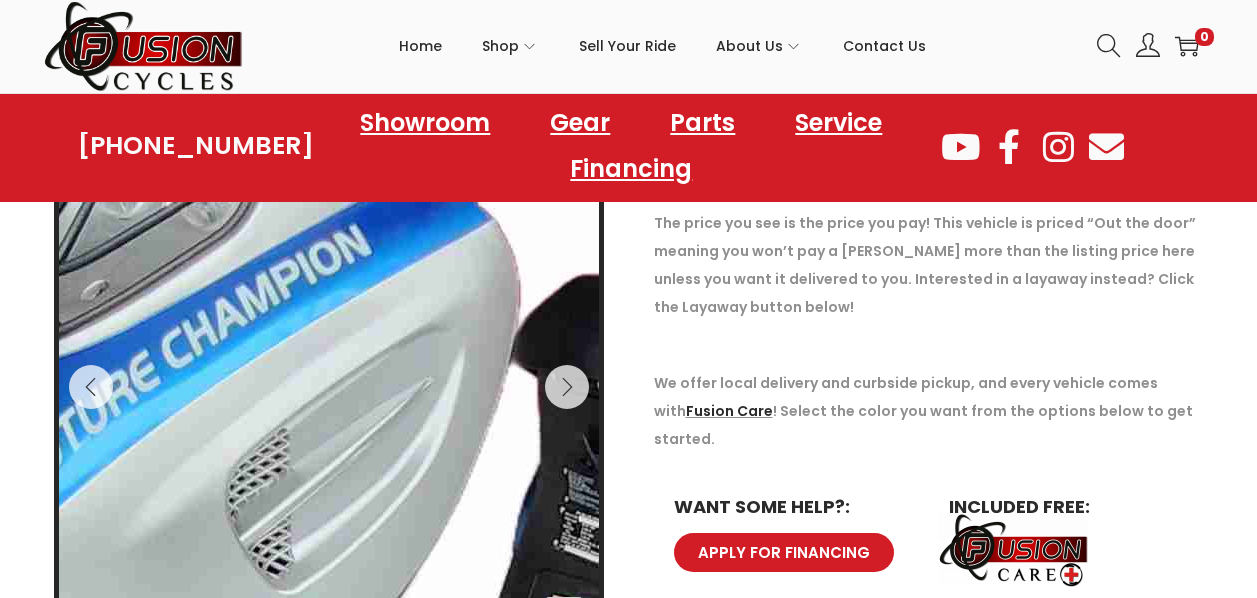 click at bounding box center [495, 576] 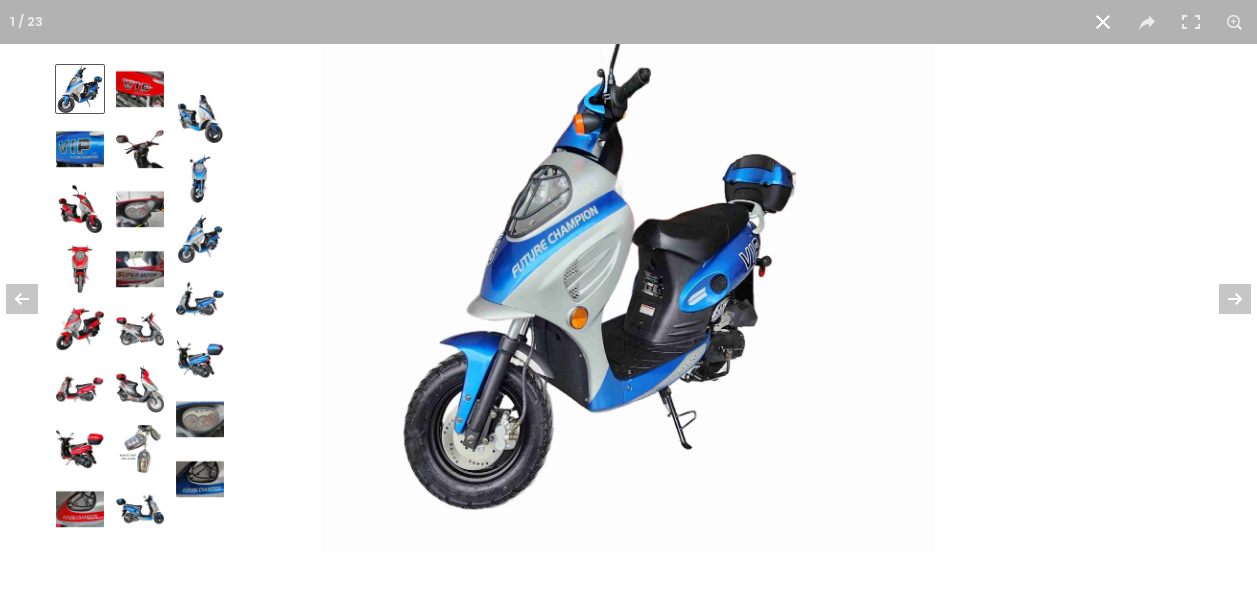 click at bounding box center [200, 419] 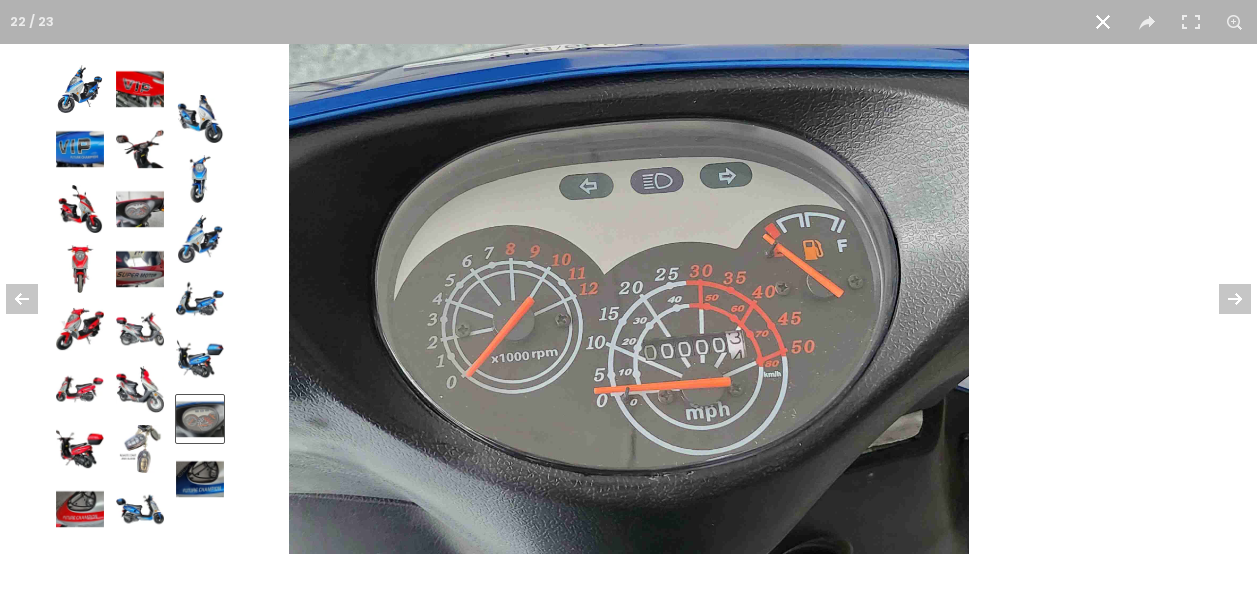 click at bounding box center (200, 479) 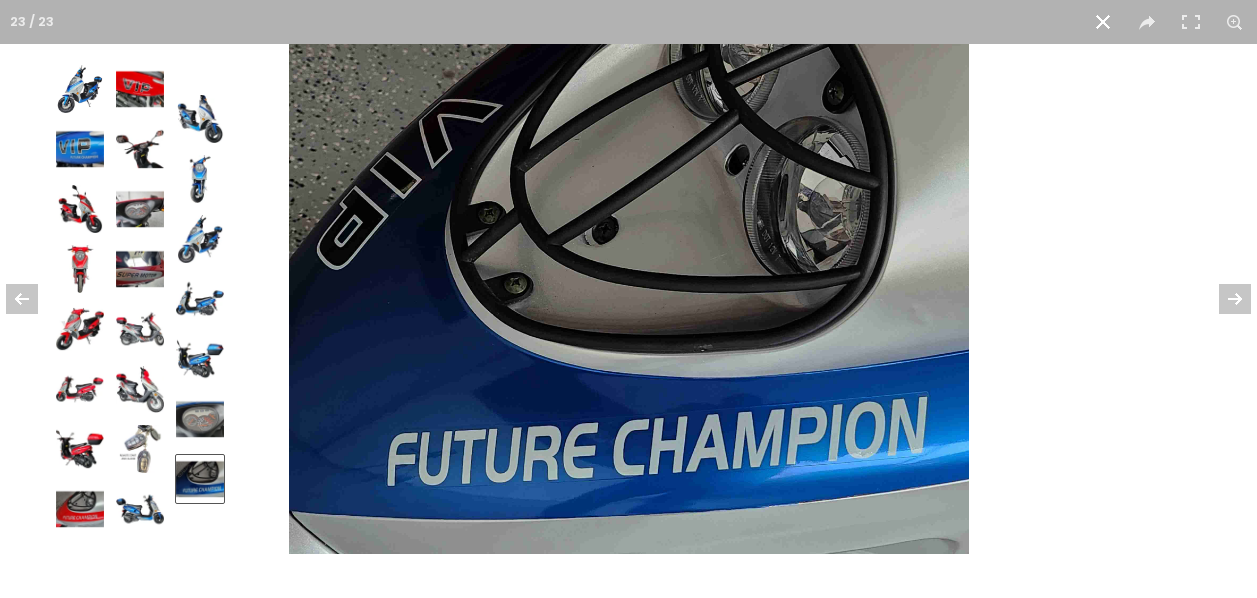 click at bounding box center (80, 89) 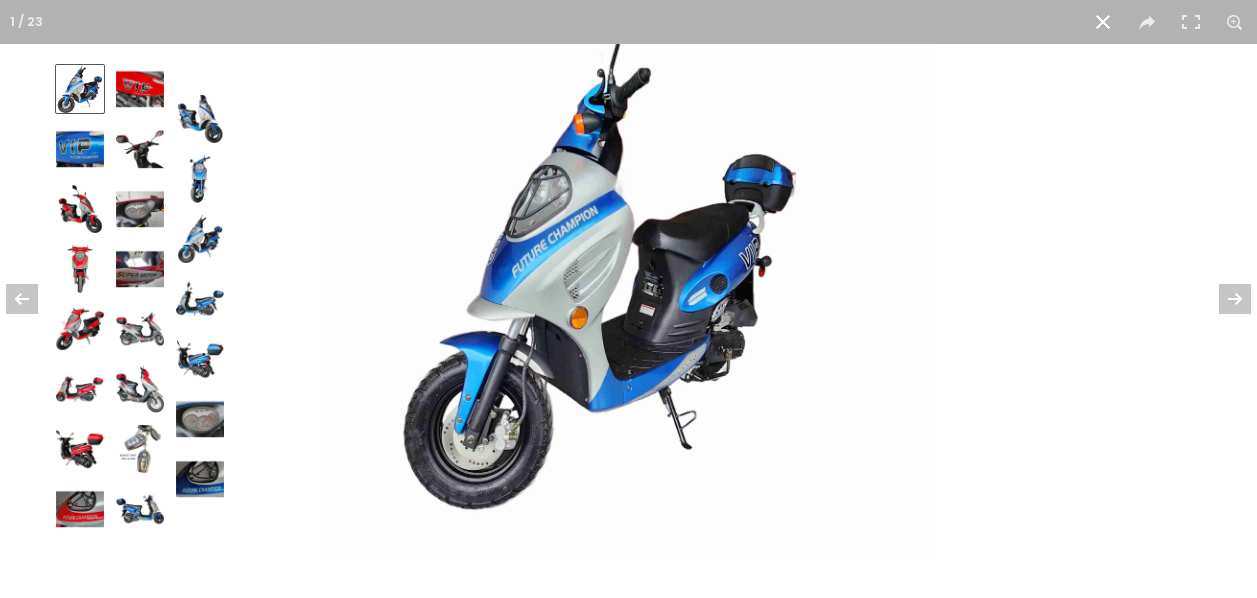 click at bounding box center (140, 389) 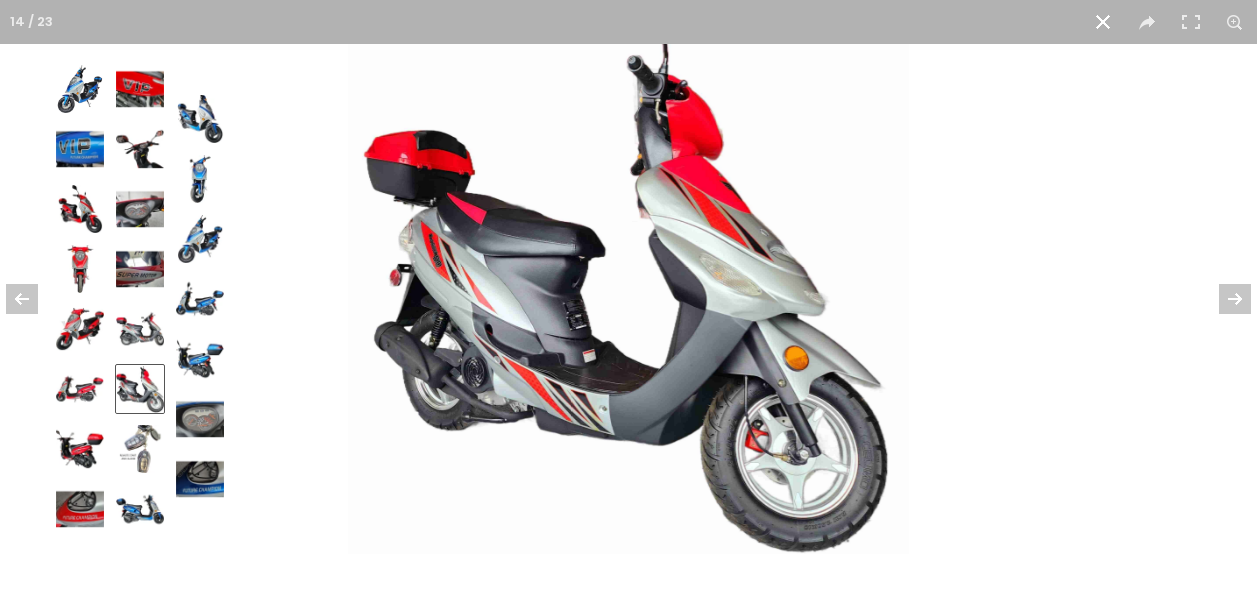 click at bounding box center (80, 449) 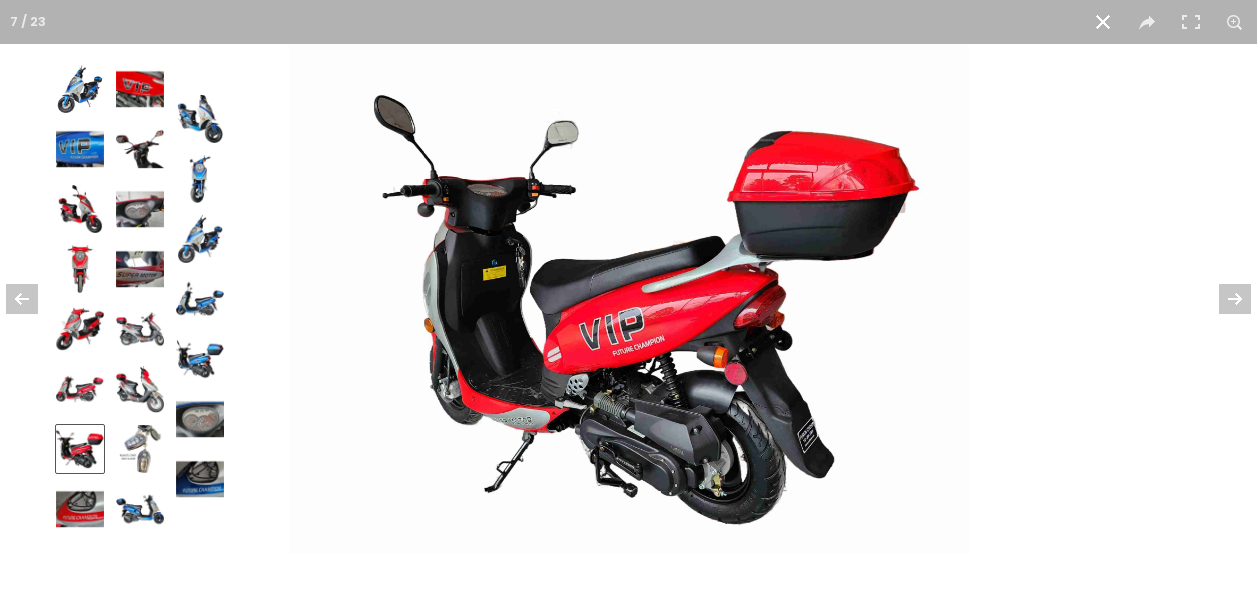 click at bounding box center (140, 509) 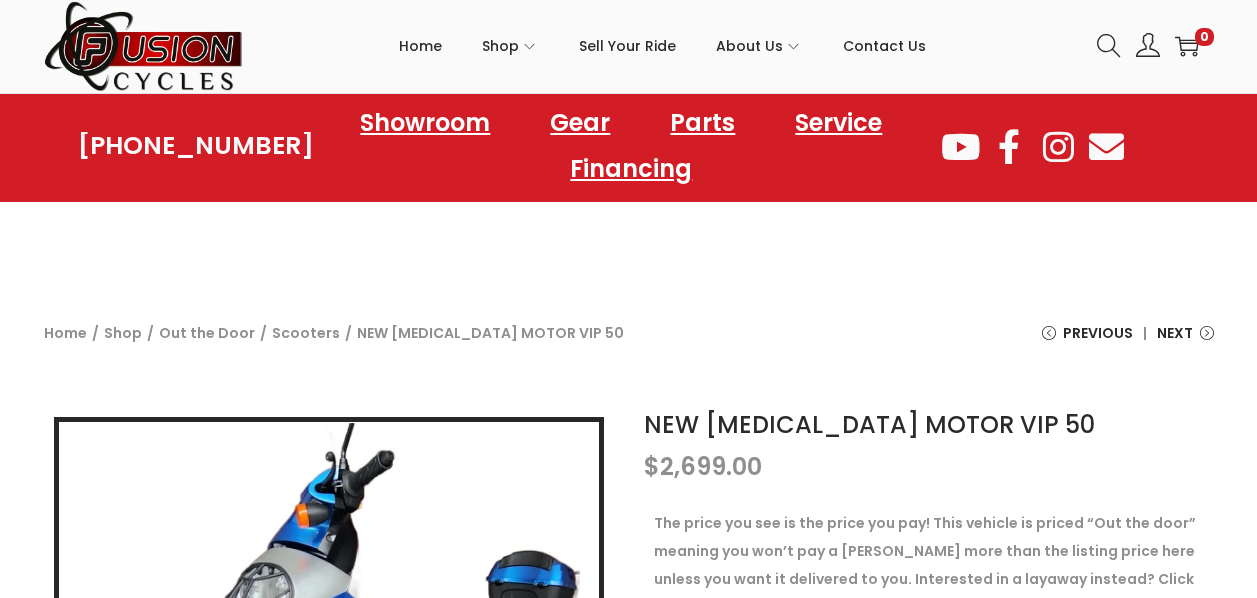 scroll, scrollTop: 300, scrollLeft: 0, axis: vertical 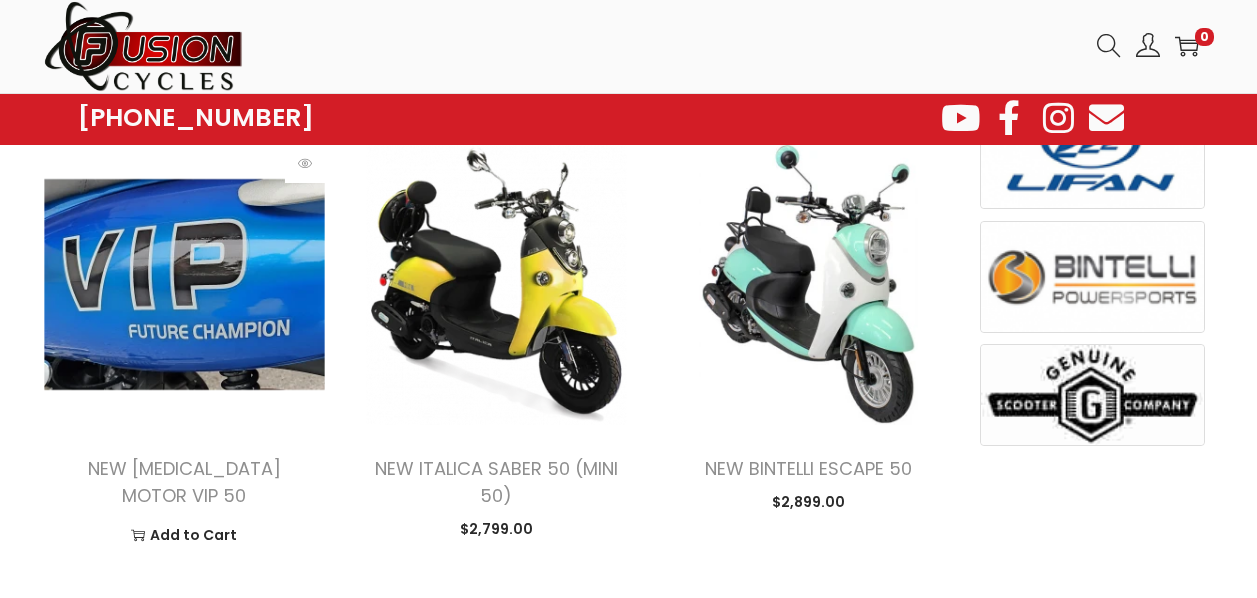 click at bounding box center (185, 284) 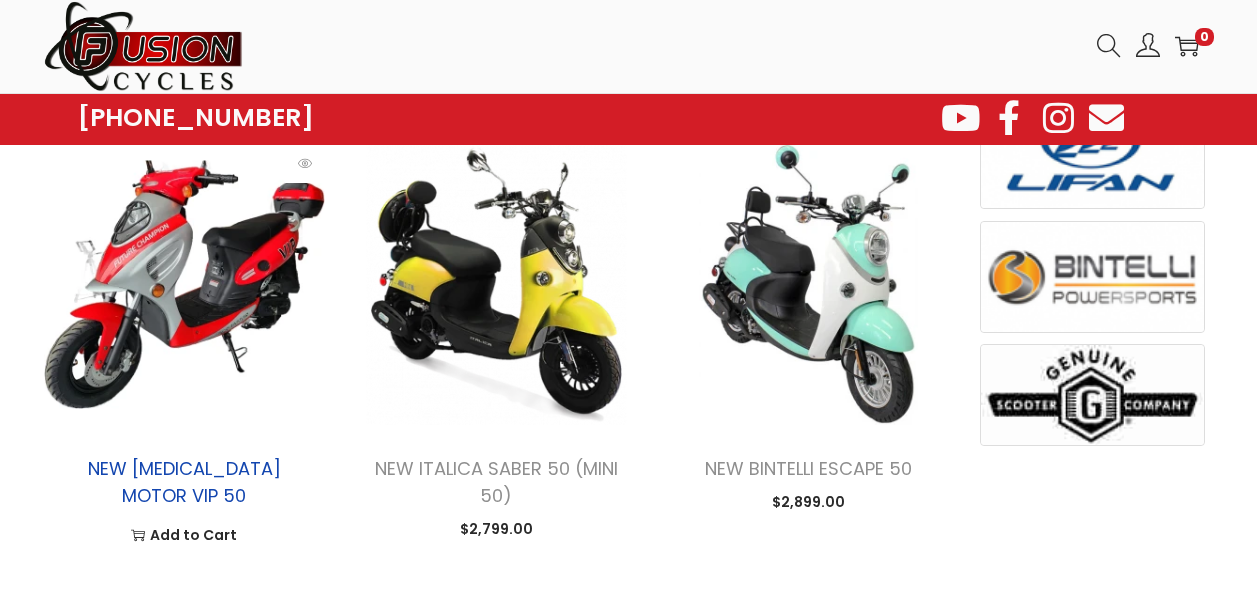 click on "NEW [MEDICAL_DATA] MOTOR VIP 50" at bounding box center [184, 482] 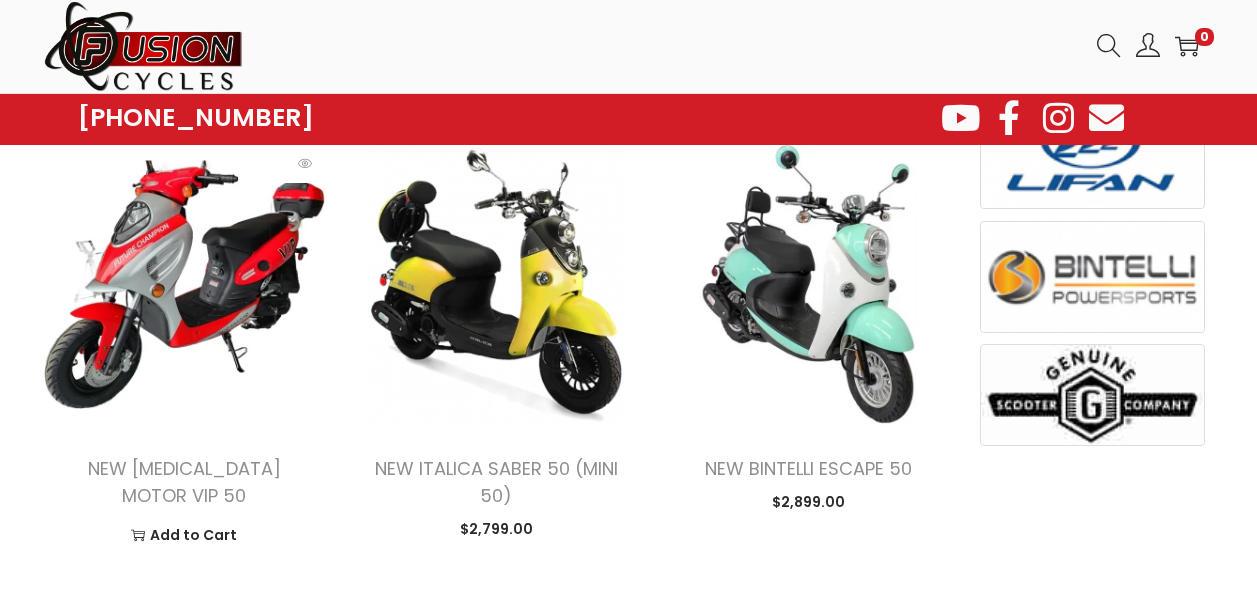 scroll, scrollTop: 1099, scrollLeft: 0, axis: vertical 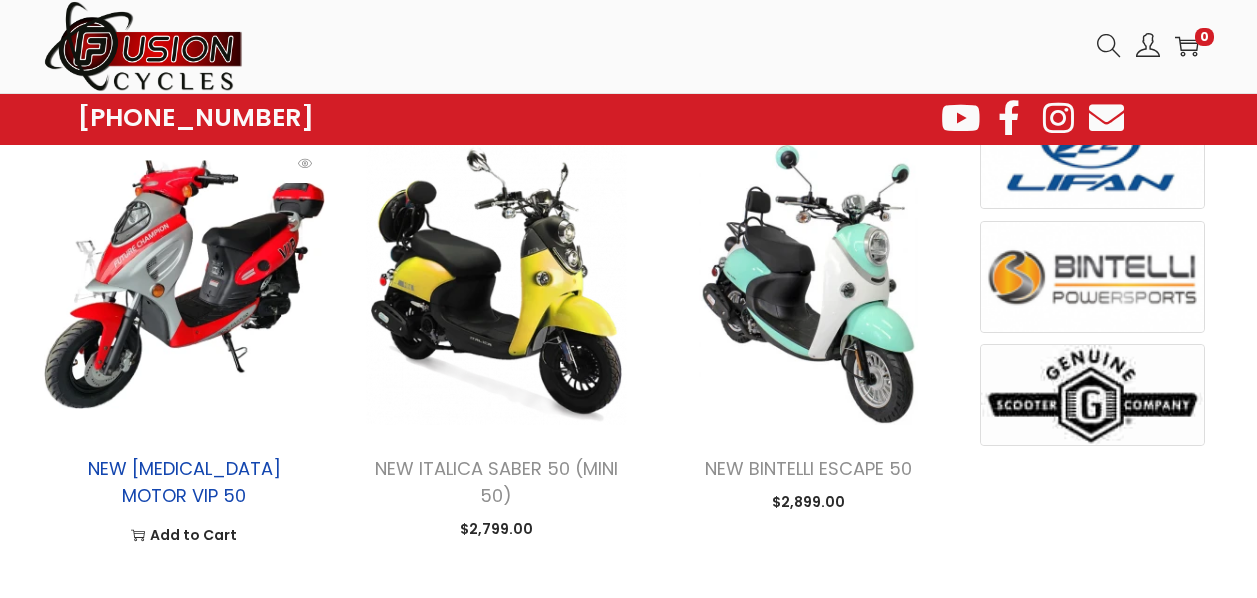 click on "NEW [MEDICAL_DATA] MOTOR VIP 50" at bounding box center (184, 482) 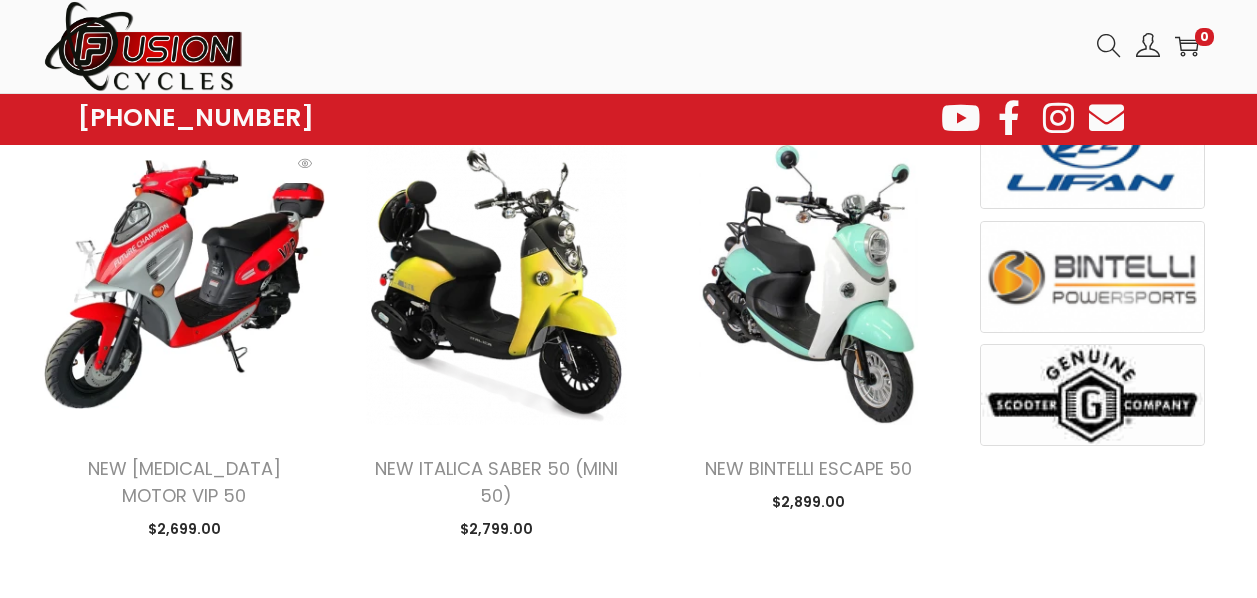scroll, scrollTop: 0, scrollLeft: 0, axis: both 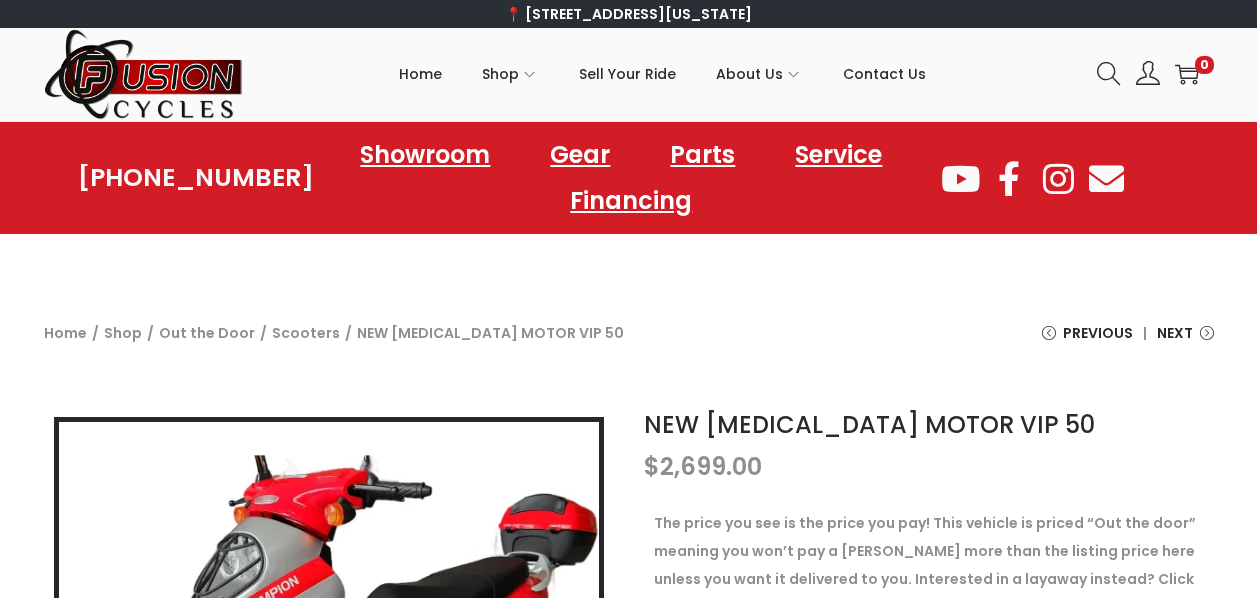 click at bounding box center (144, 74) 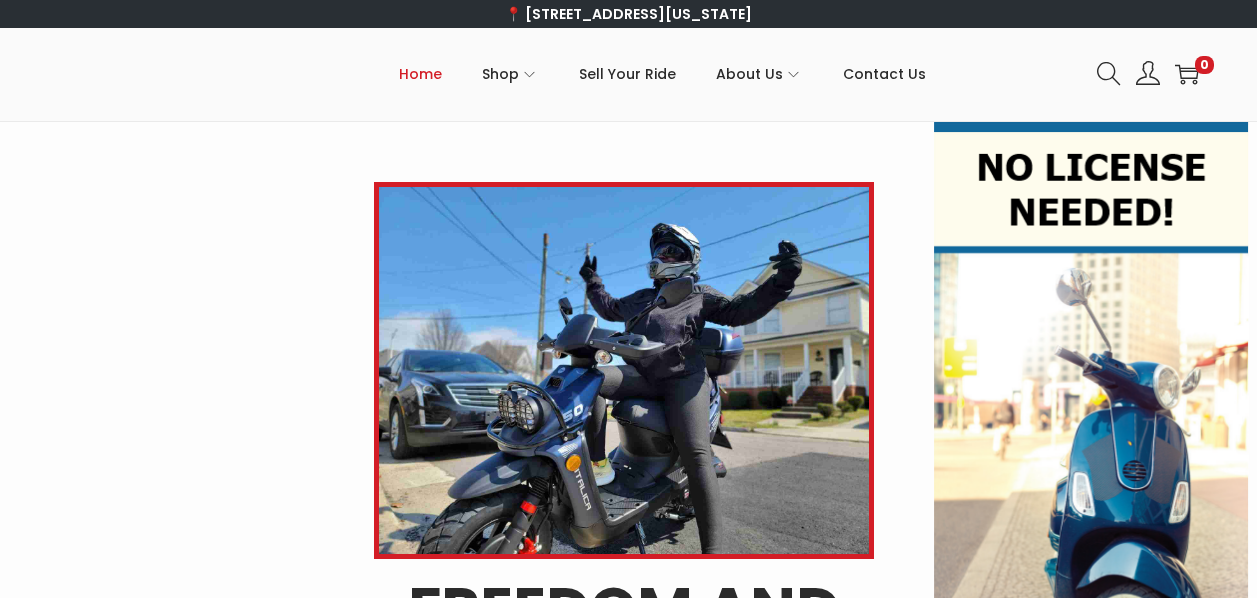 scroll, scrollTop: 0, scrollLeft: 0, axis: both 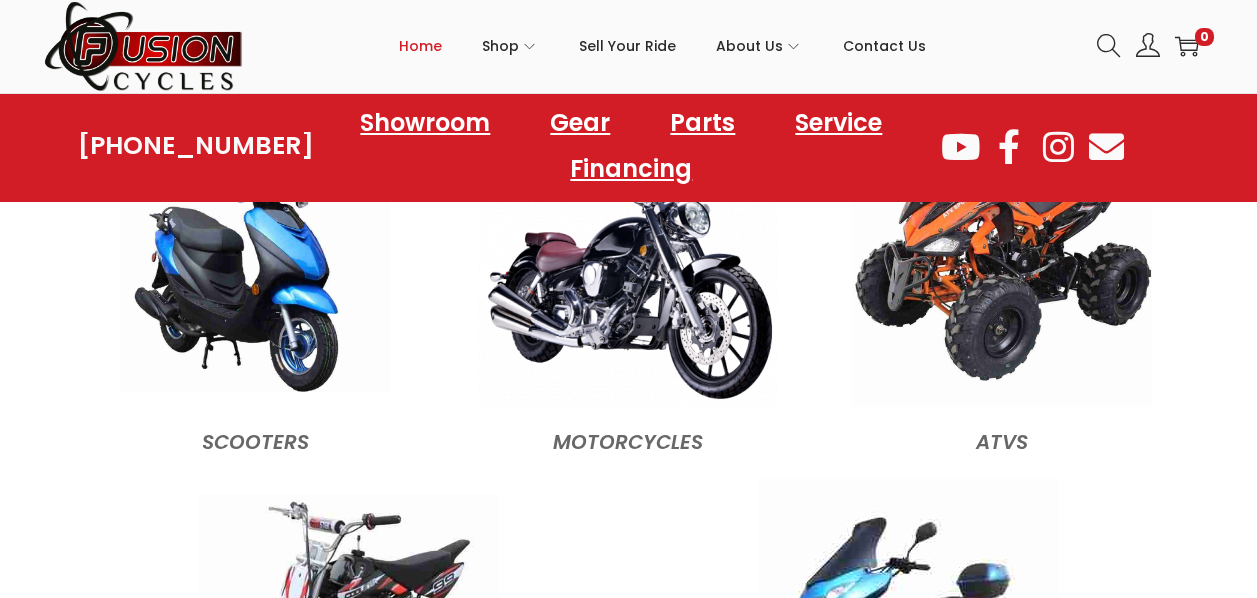 click at bounding box center [255, 257] 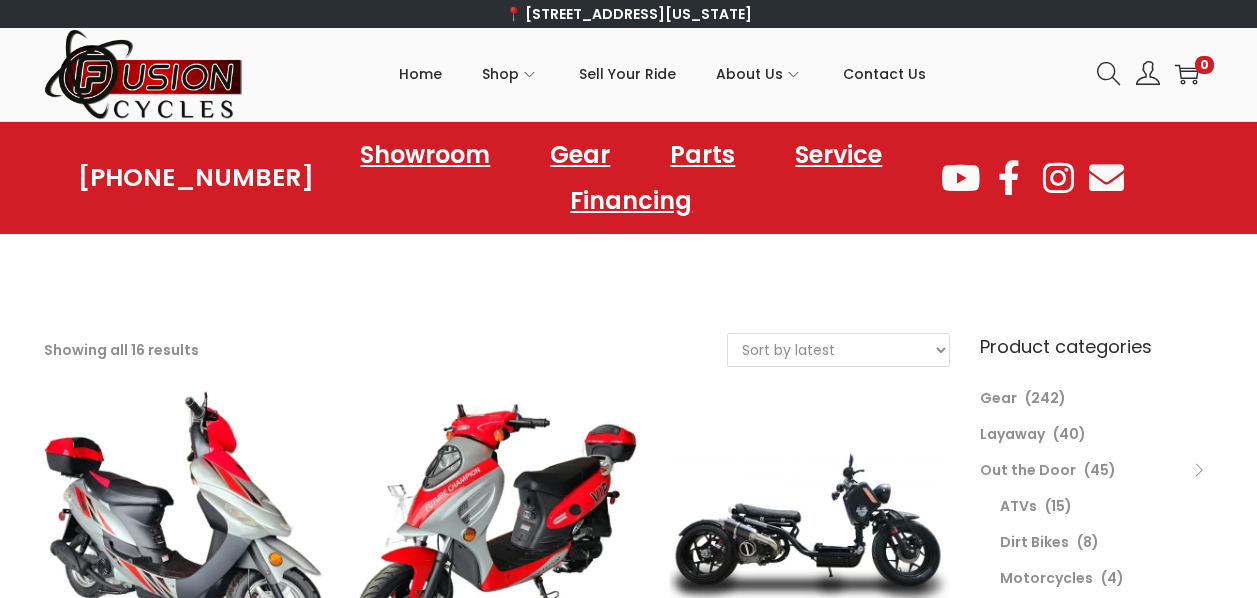 scroll, scrollTop: 0, scrollLeft: 0, axis: both 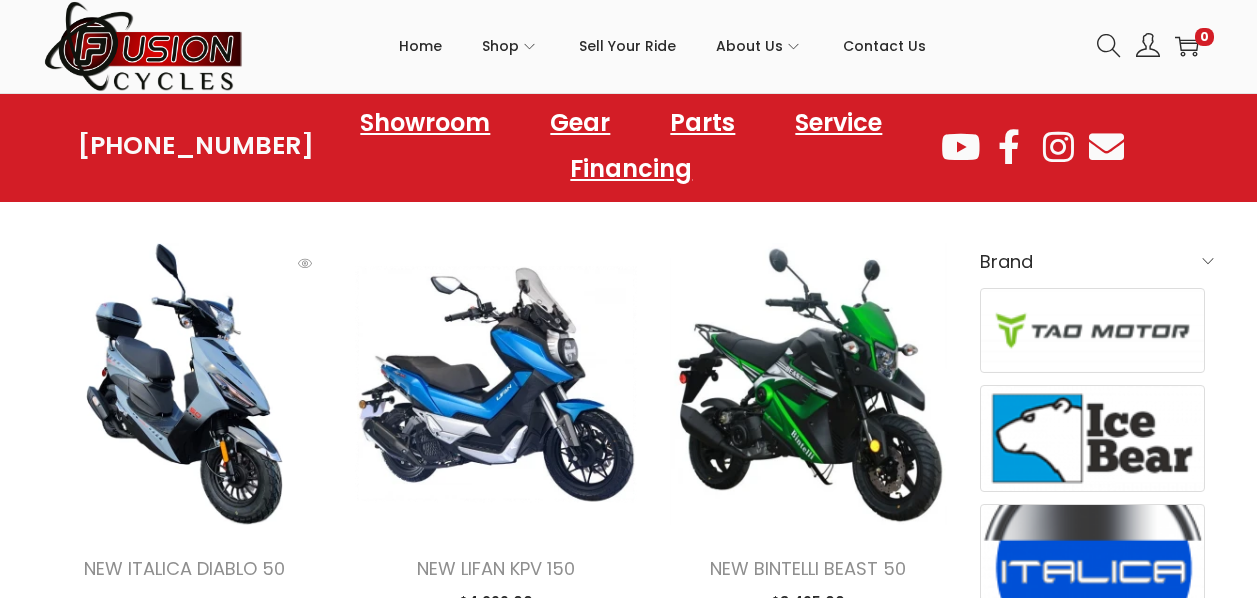 click at bounding box center (185, 384) 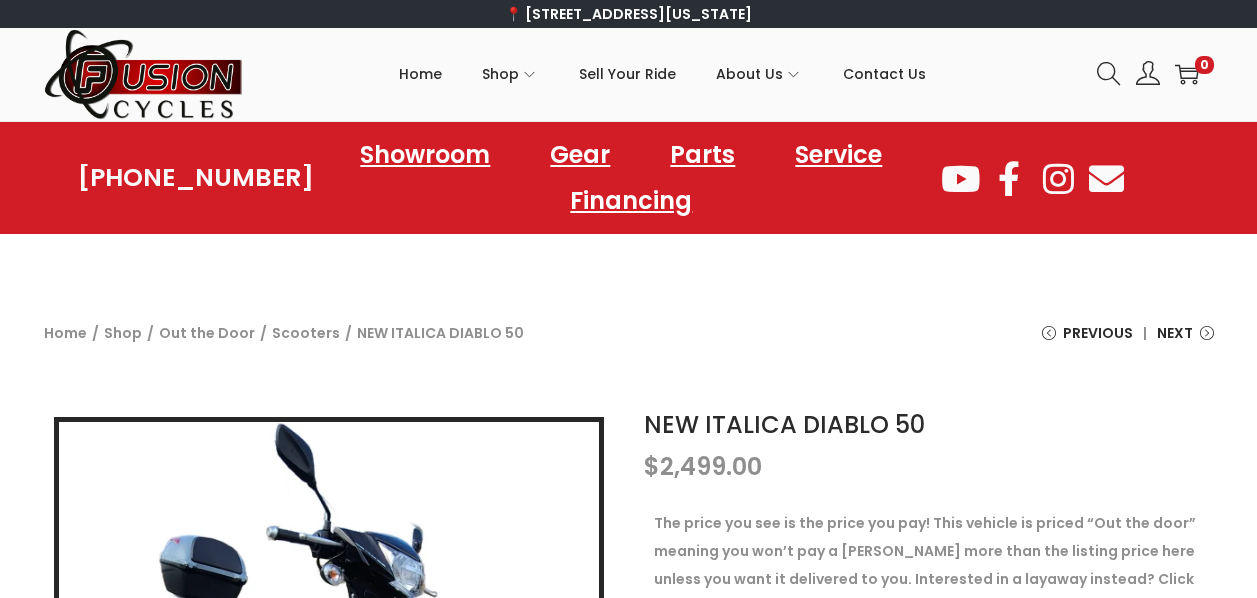 scroll, scrollTop: 0, scrollLeft: 0, axis: both 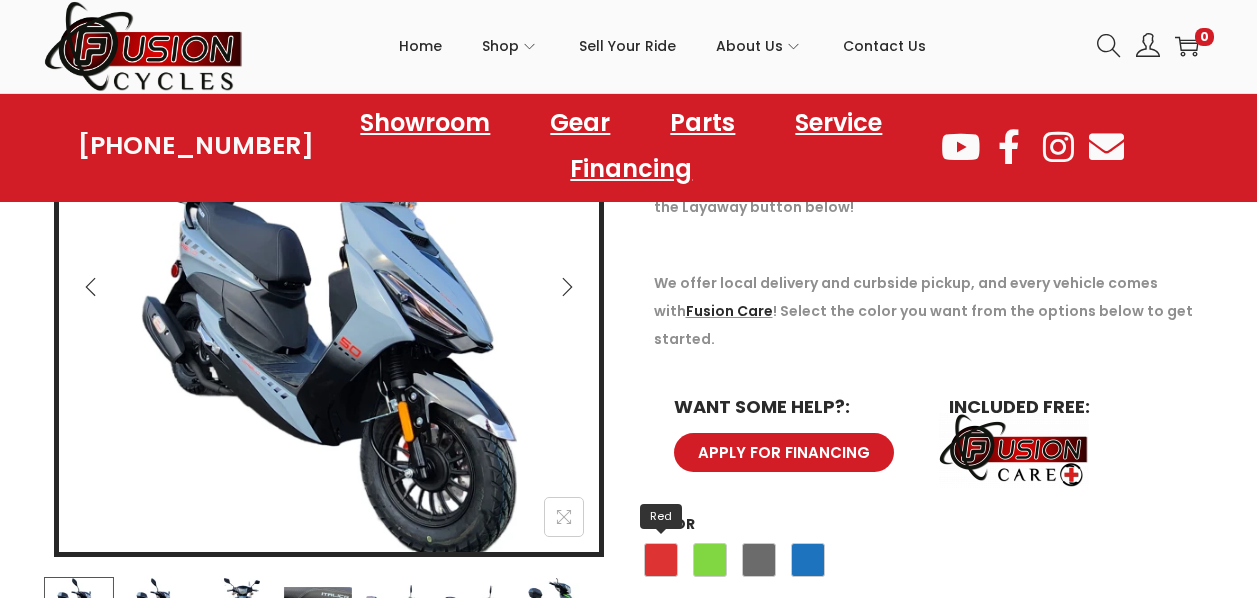 click on "Red" at bounding box center [661, 560] 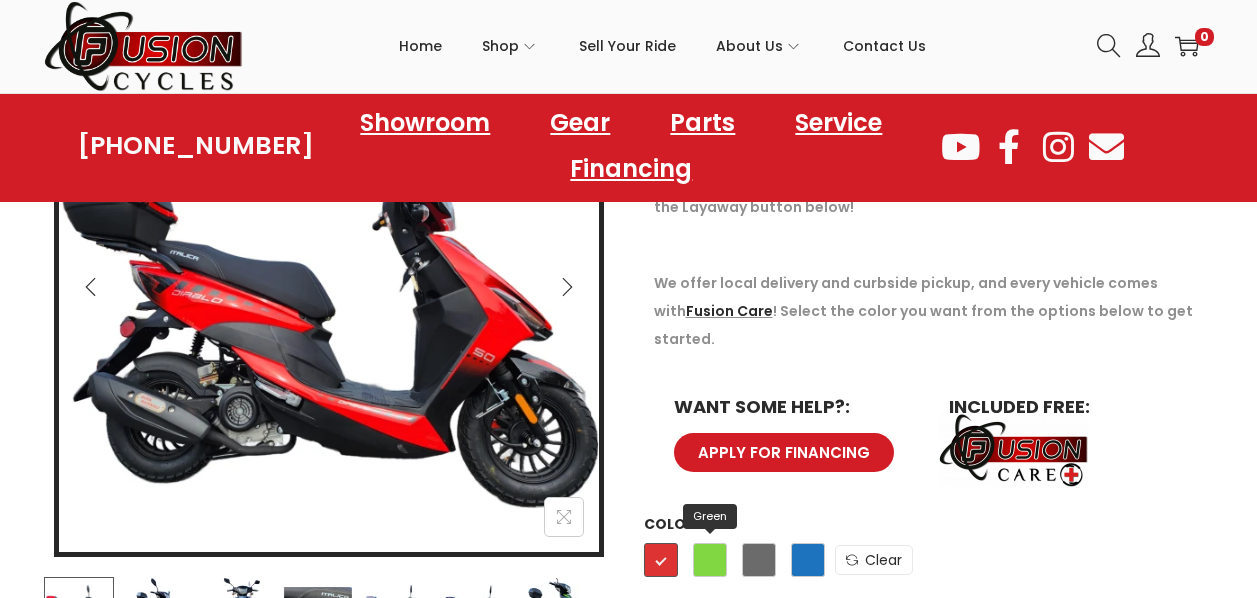 click on "Green" at bounding box center (710, 560) 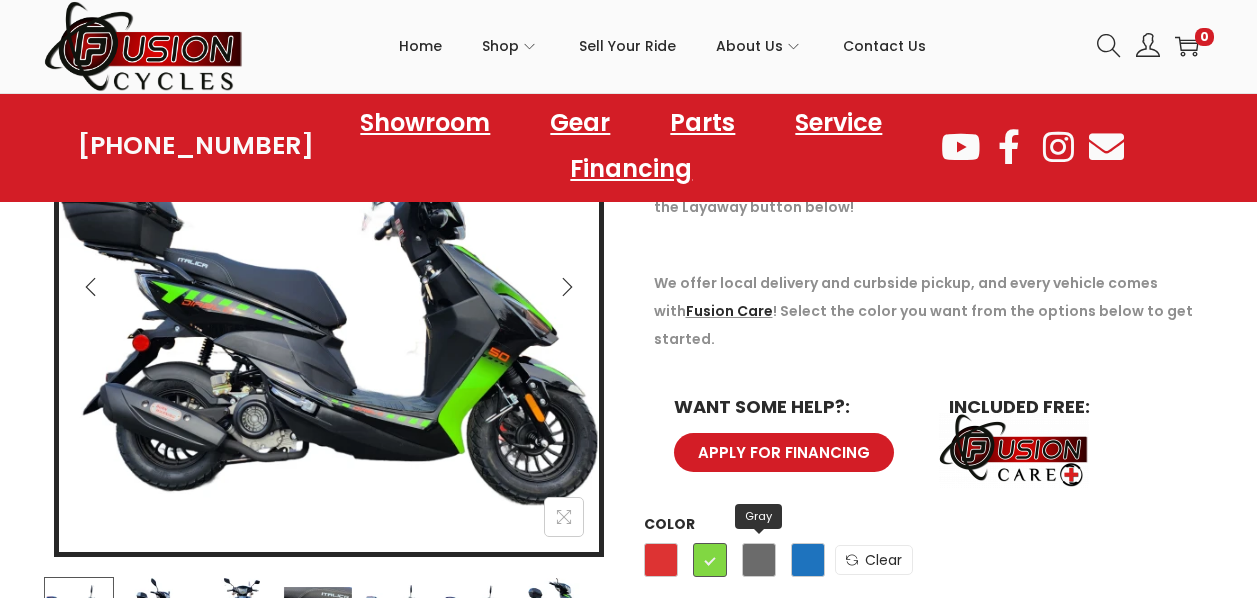 click on "Gray" at bounding box center (759, 560) 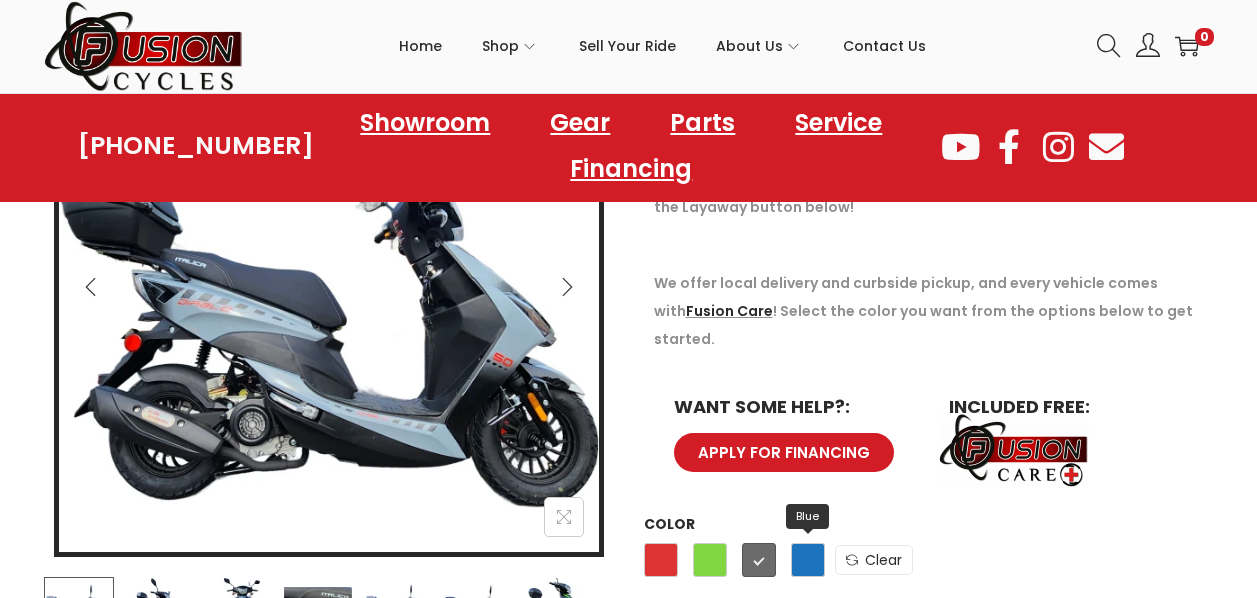 click on "Blue" at bounding box center (808, 560) 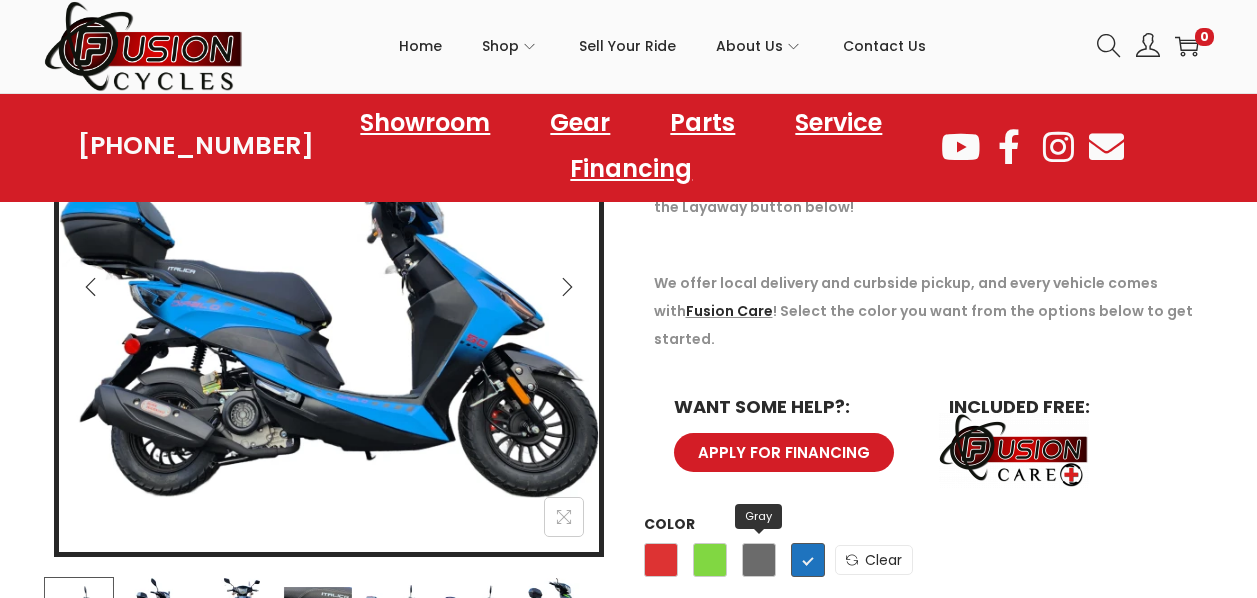 click on "Gray" at bounding box center (759, 560) 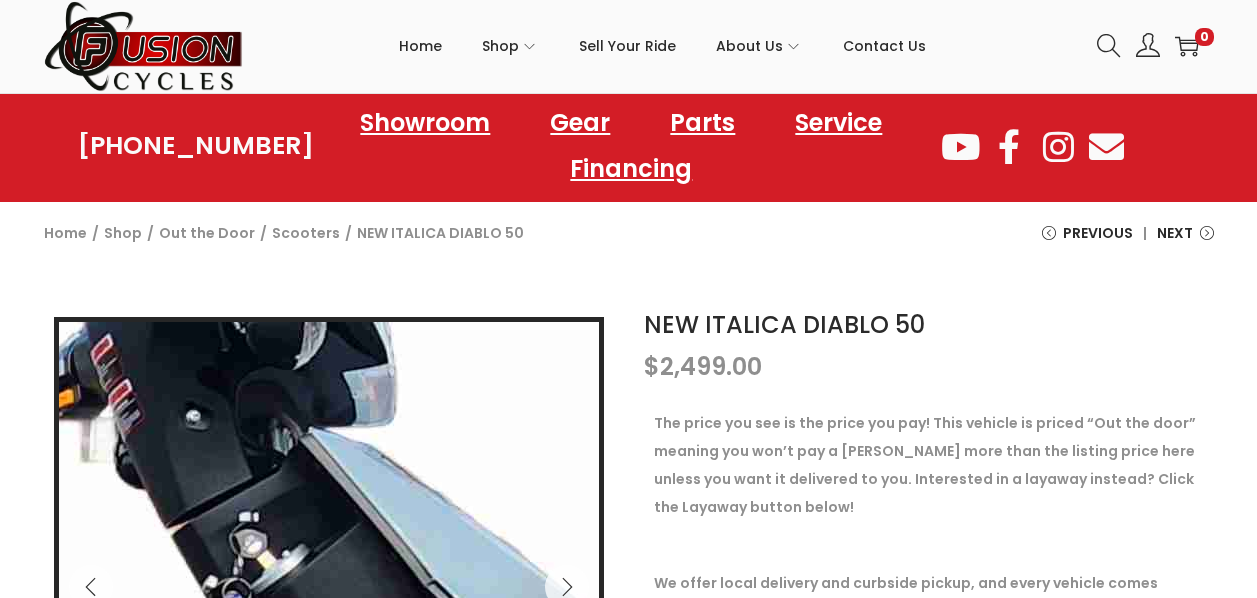 scroll, scrollTop: 400, scrollLeft: 0, axis: vertical 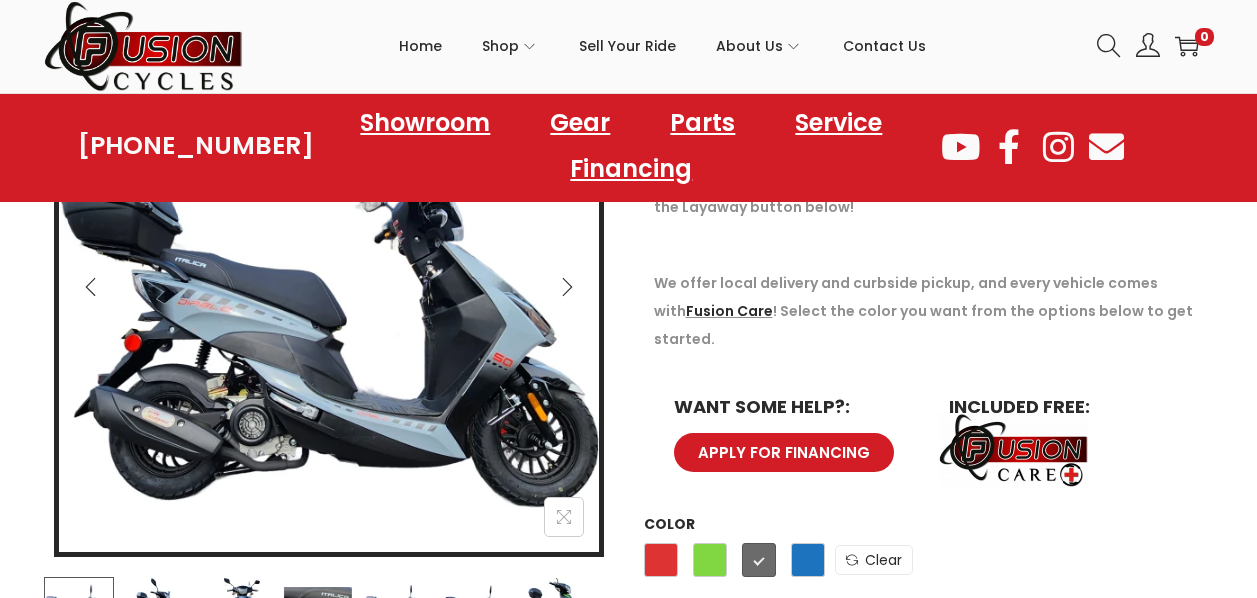 click 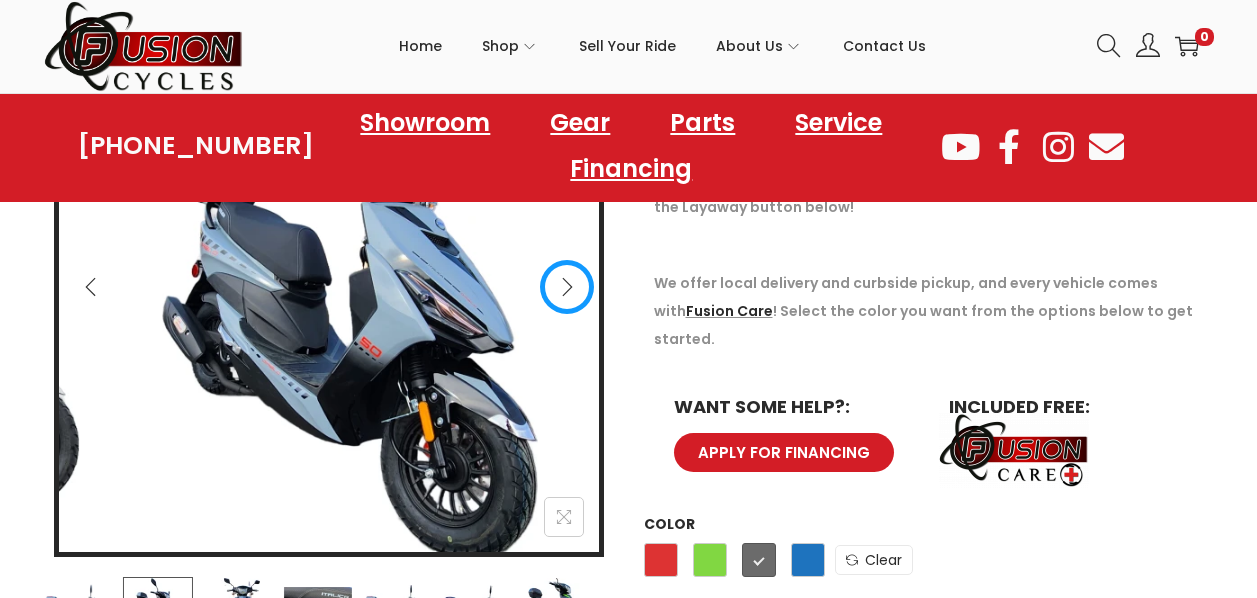 click 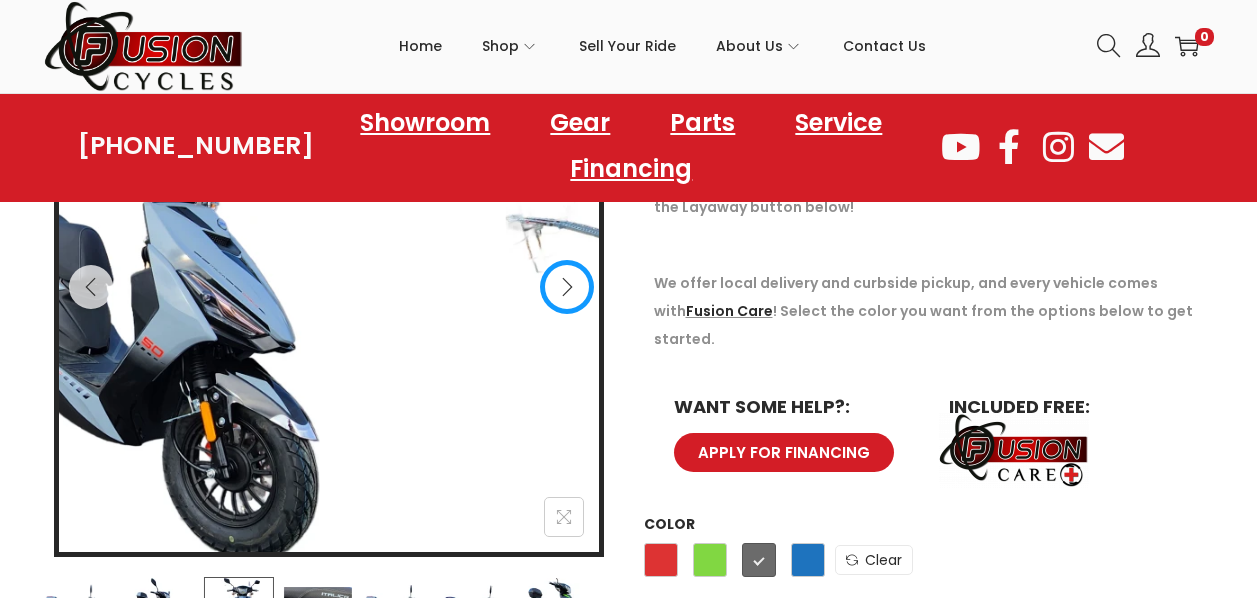 scroll, scrollTop: 300, scrollLeft: 0, axis: vertical 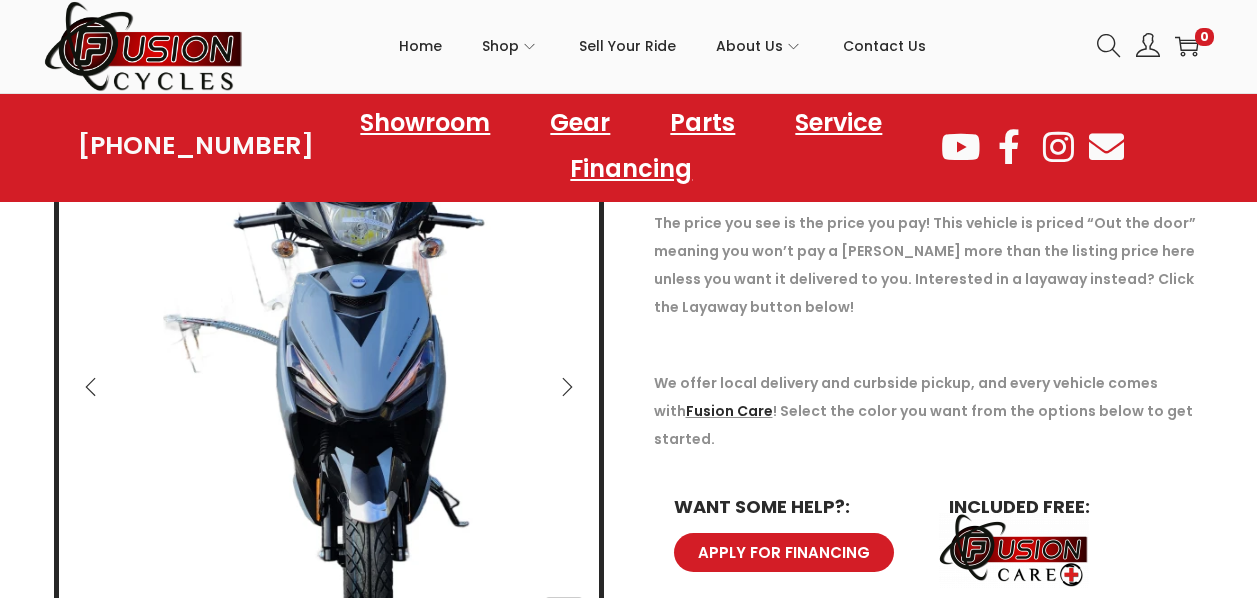 click 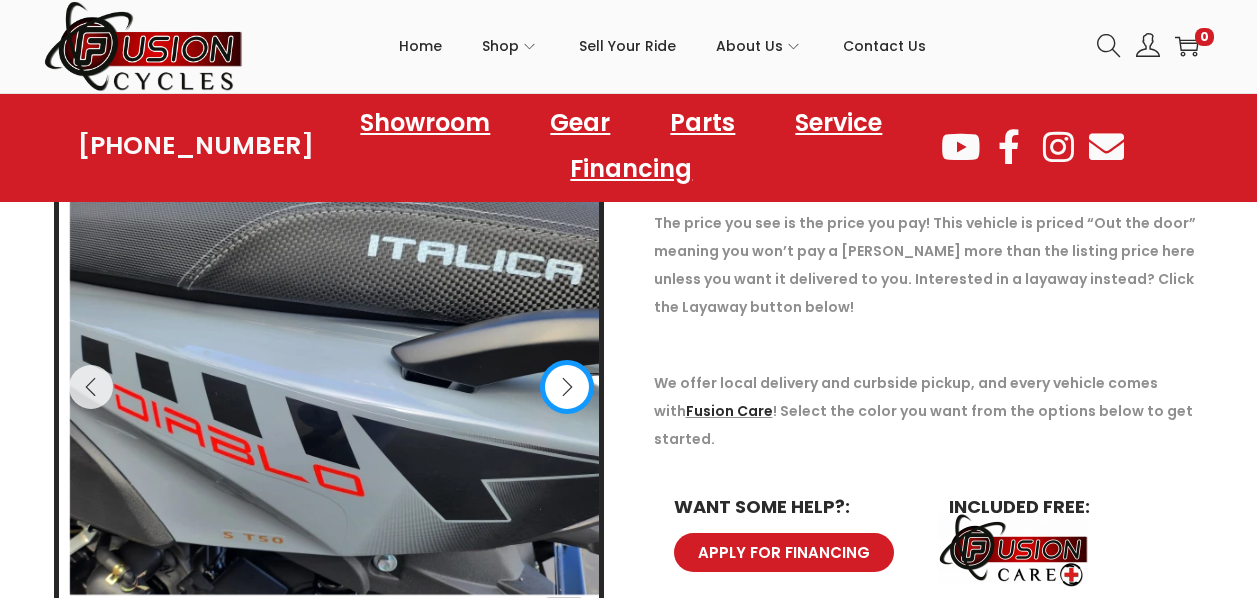 click 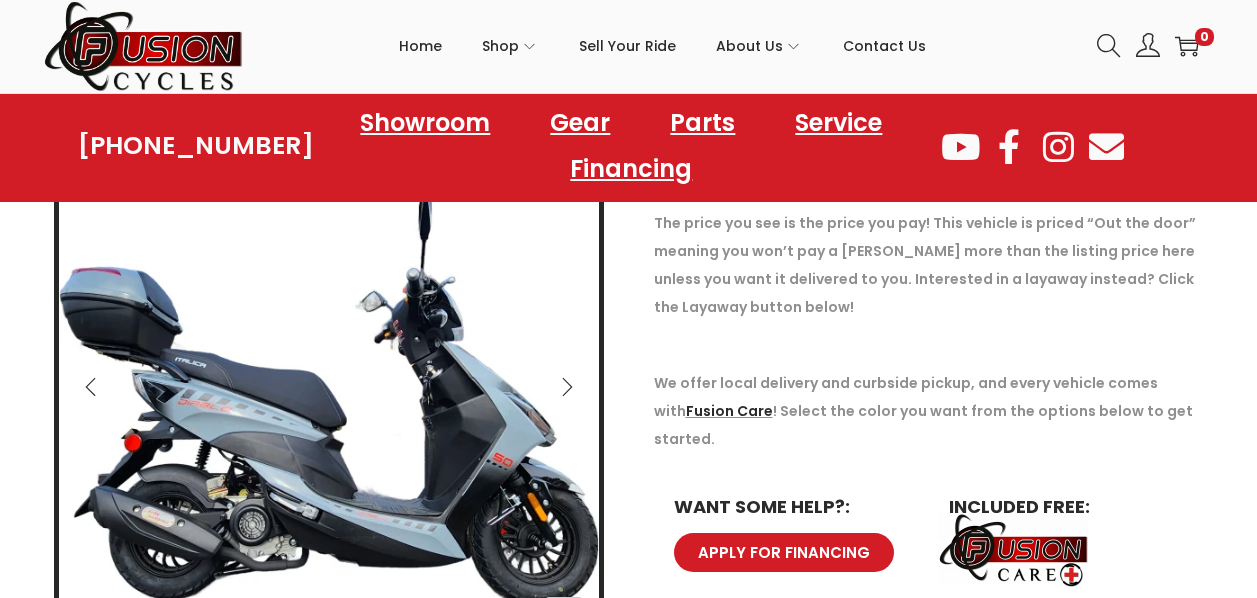 click 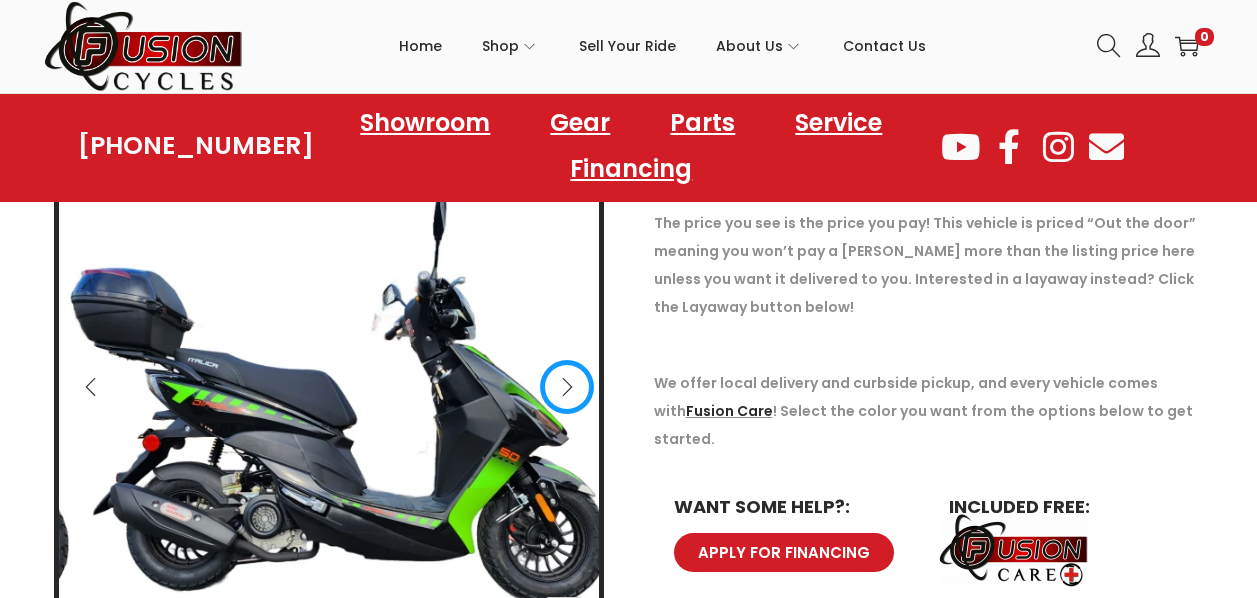 click 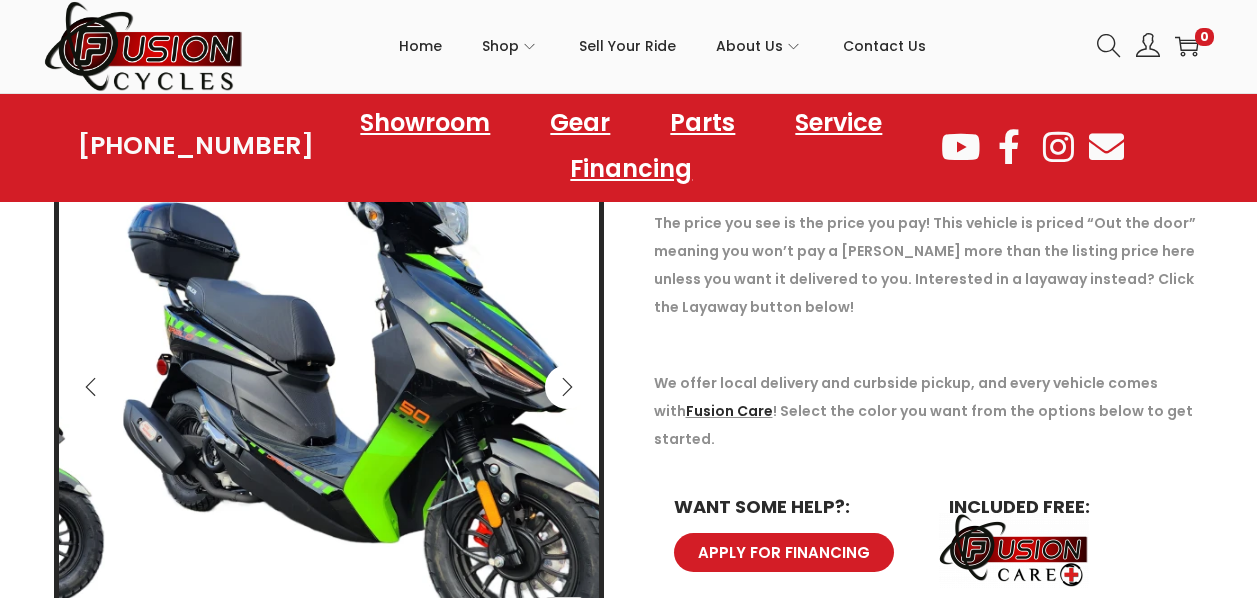 click 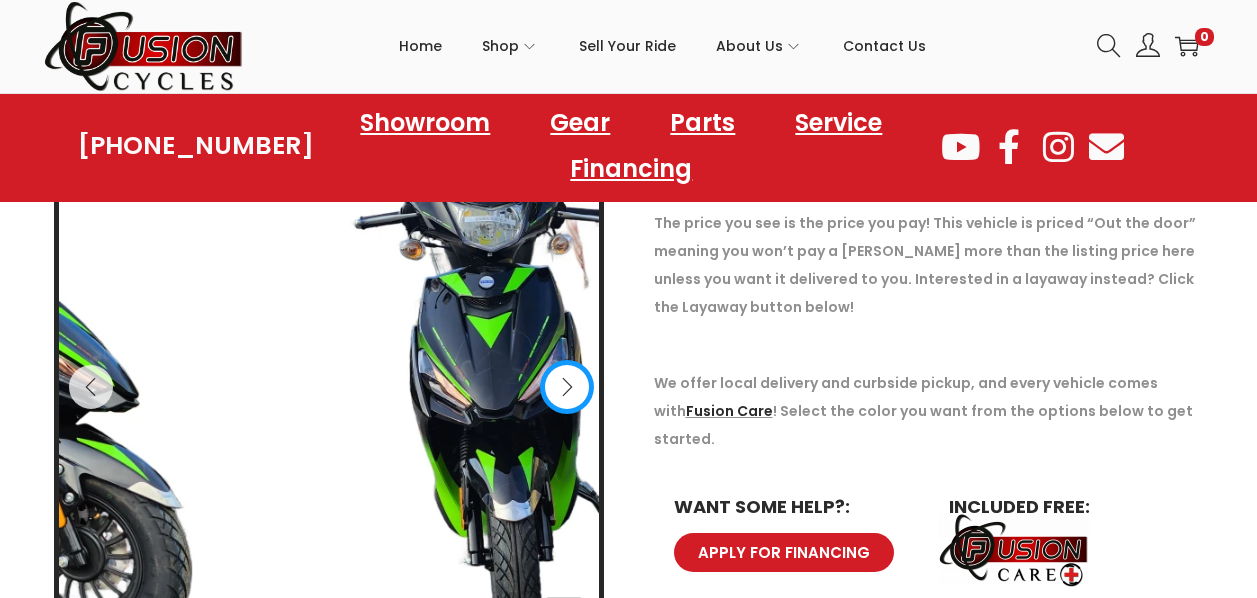 click 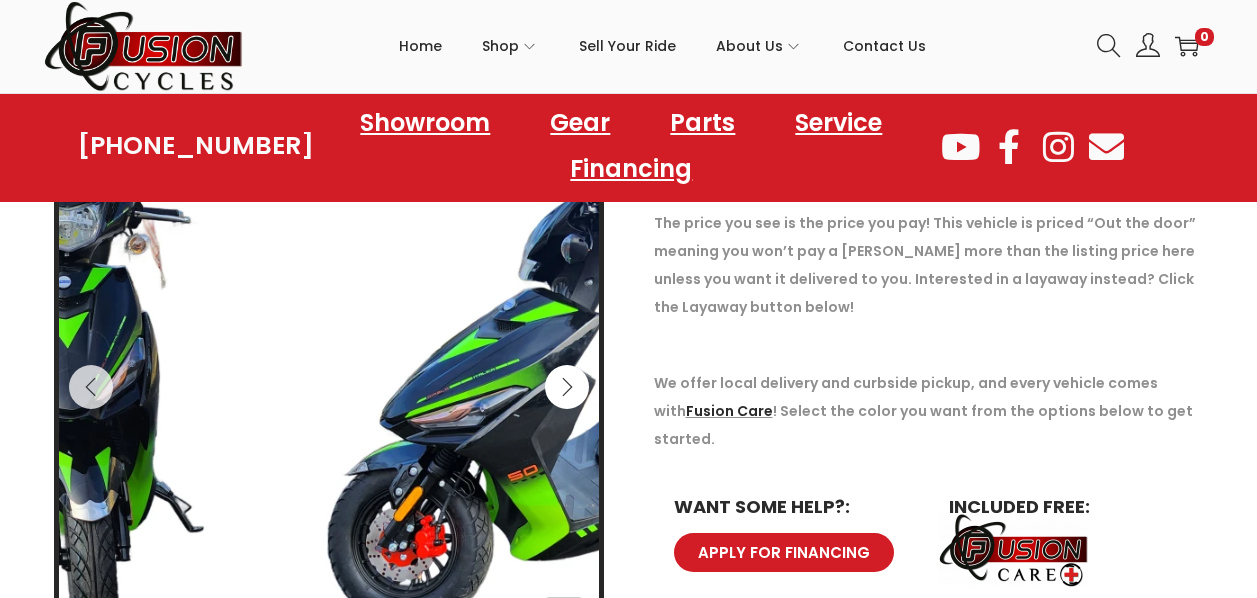click 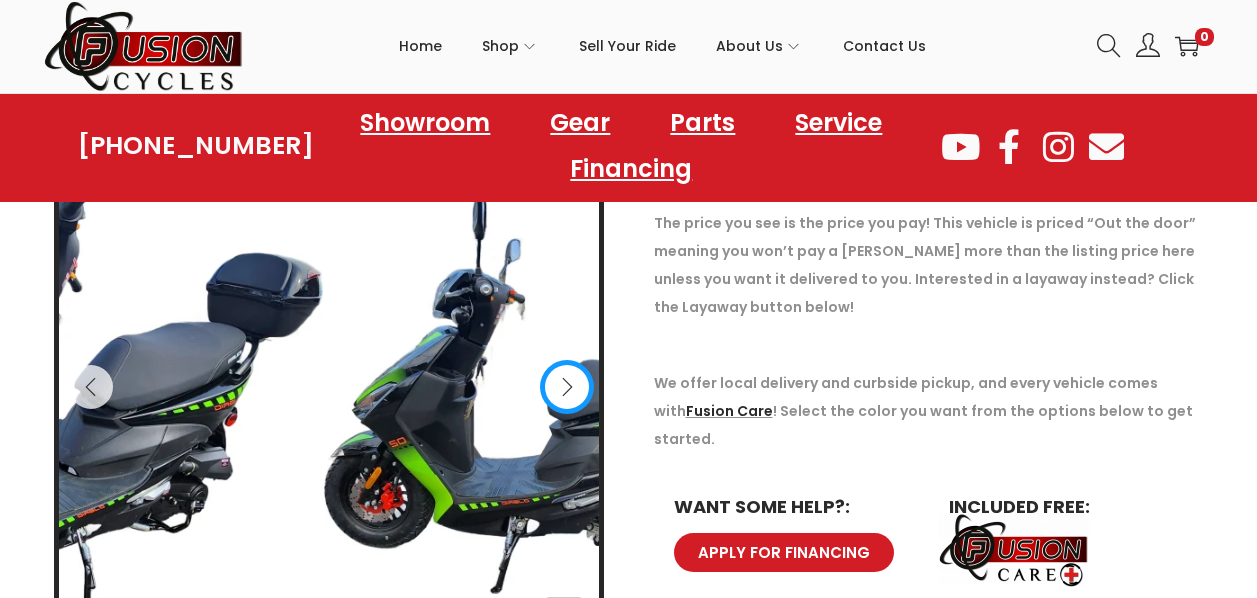 click 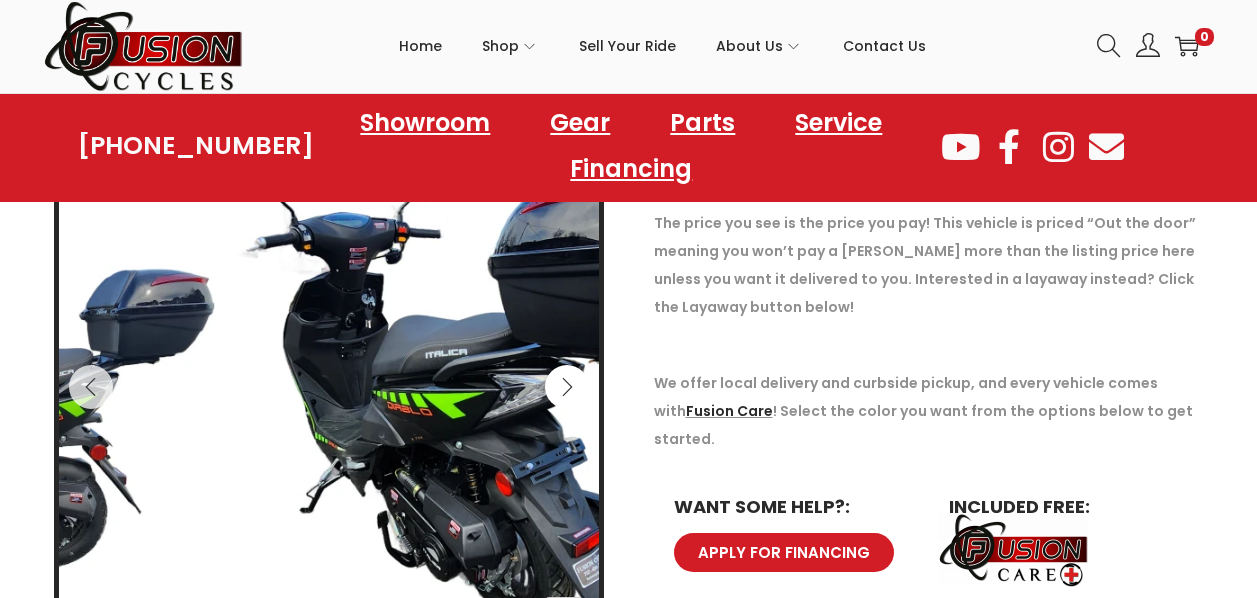click 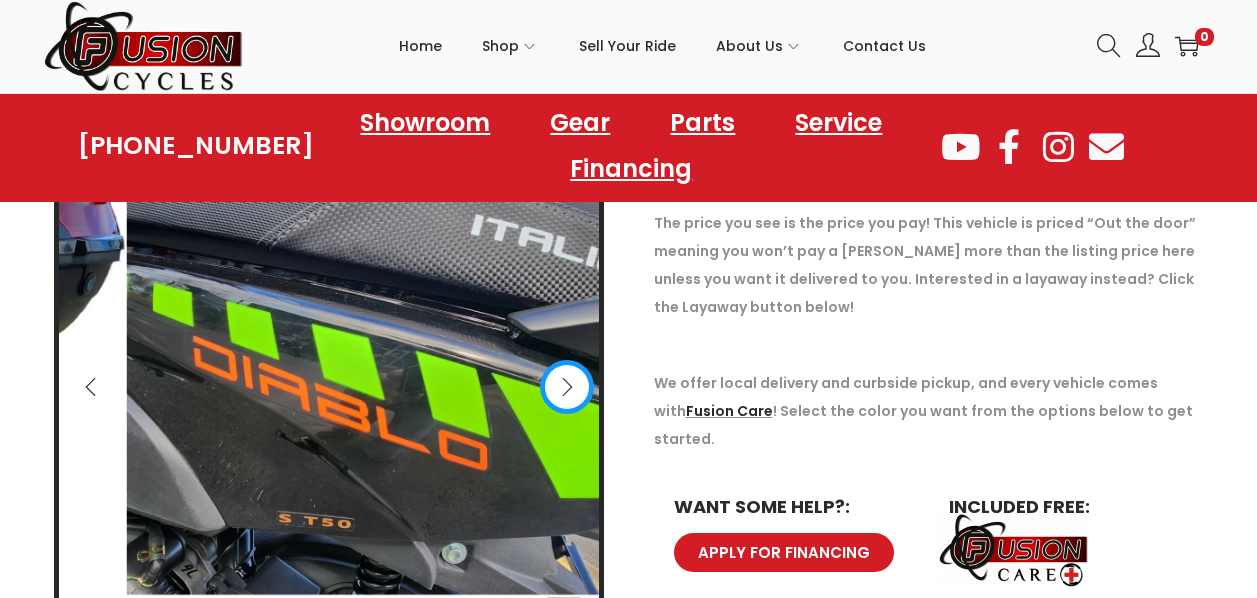 click 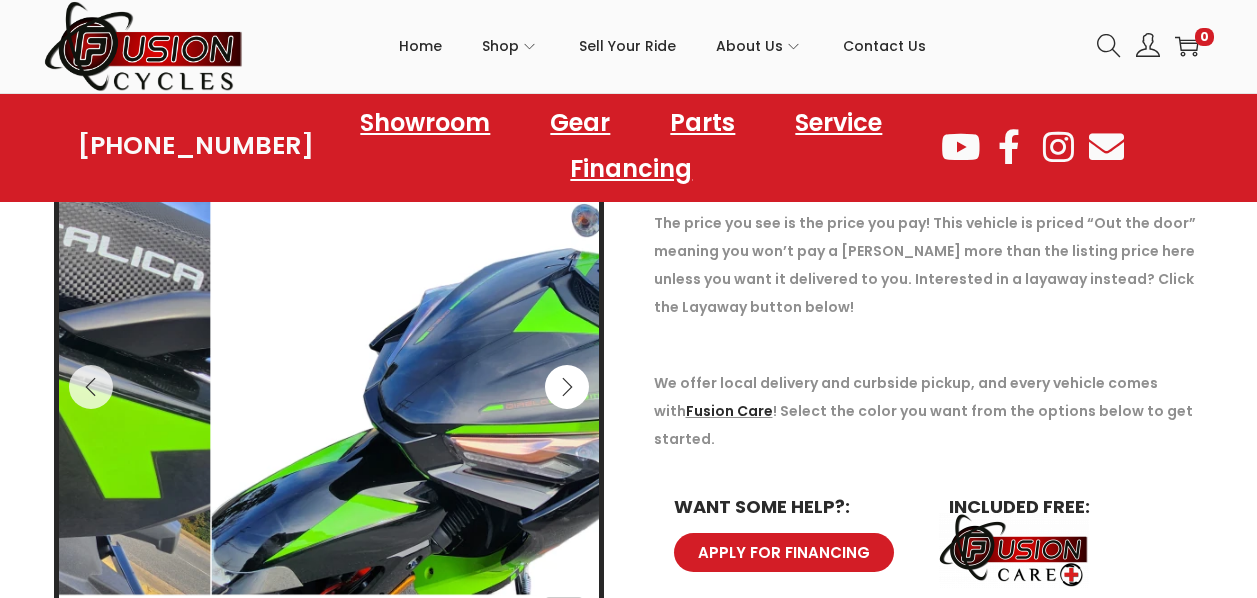 click 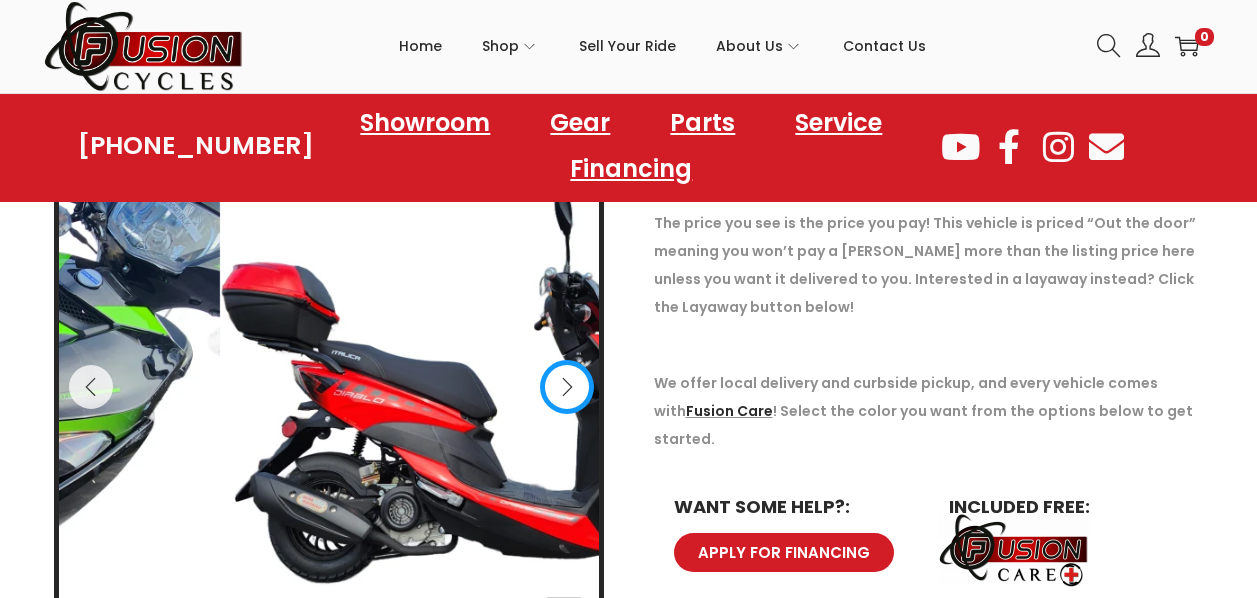 click 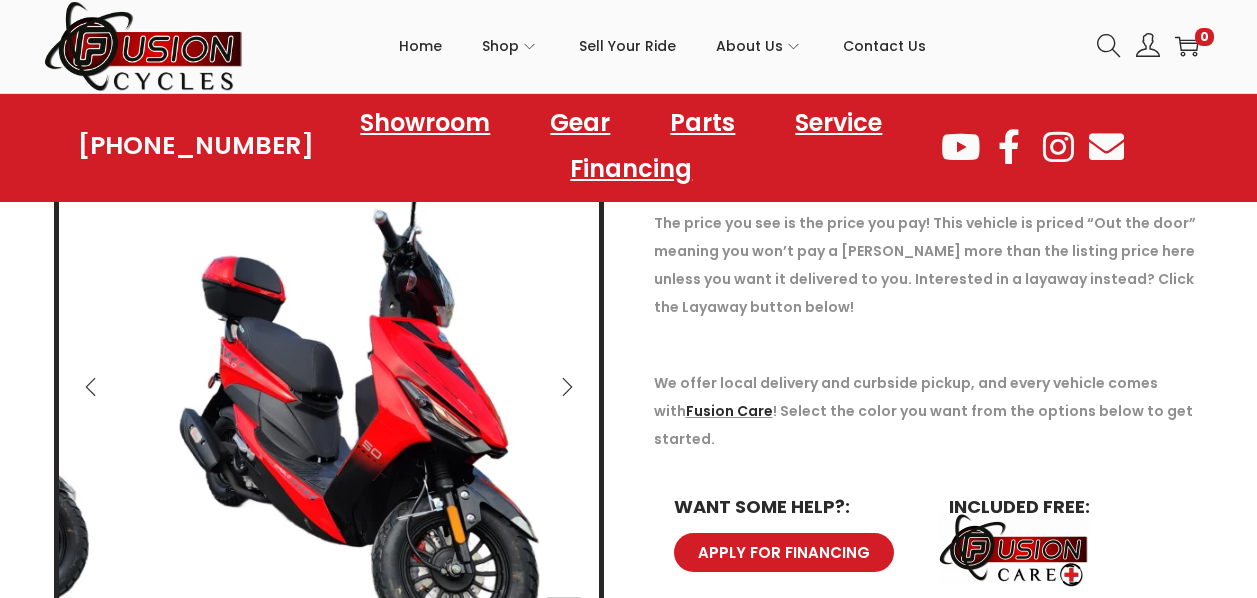 click 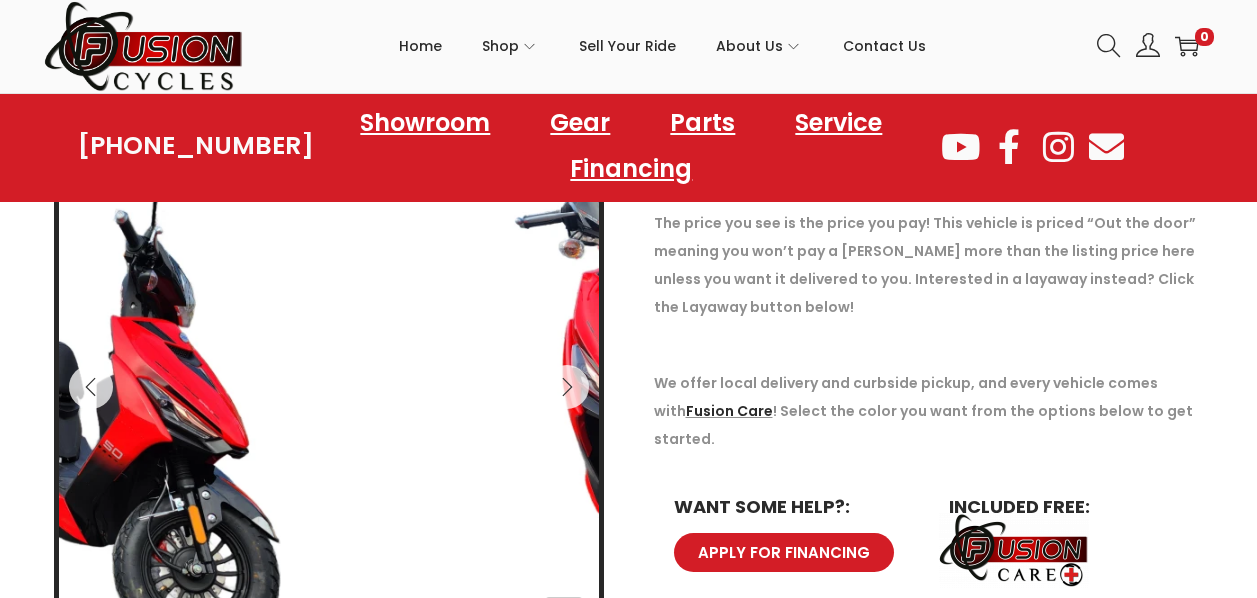 click at bounding box center [929, 345] 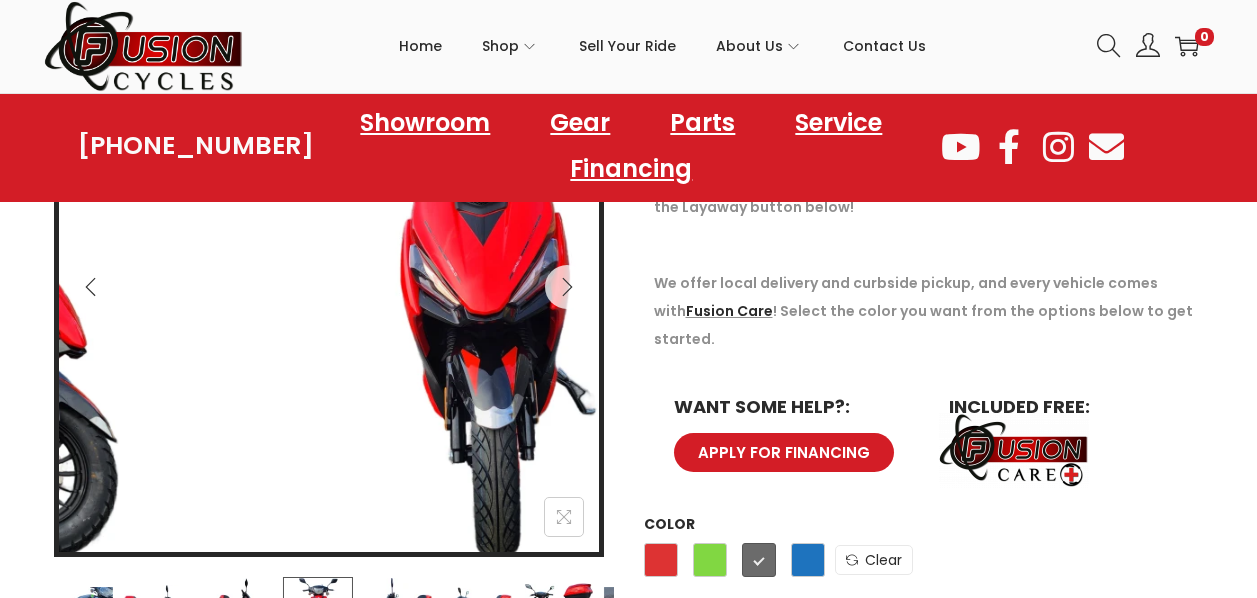 scroll, scrollTop: 600, scrollLeft: 0, axis: vertical 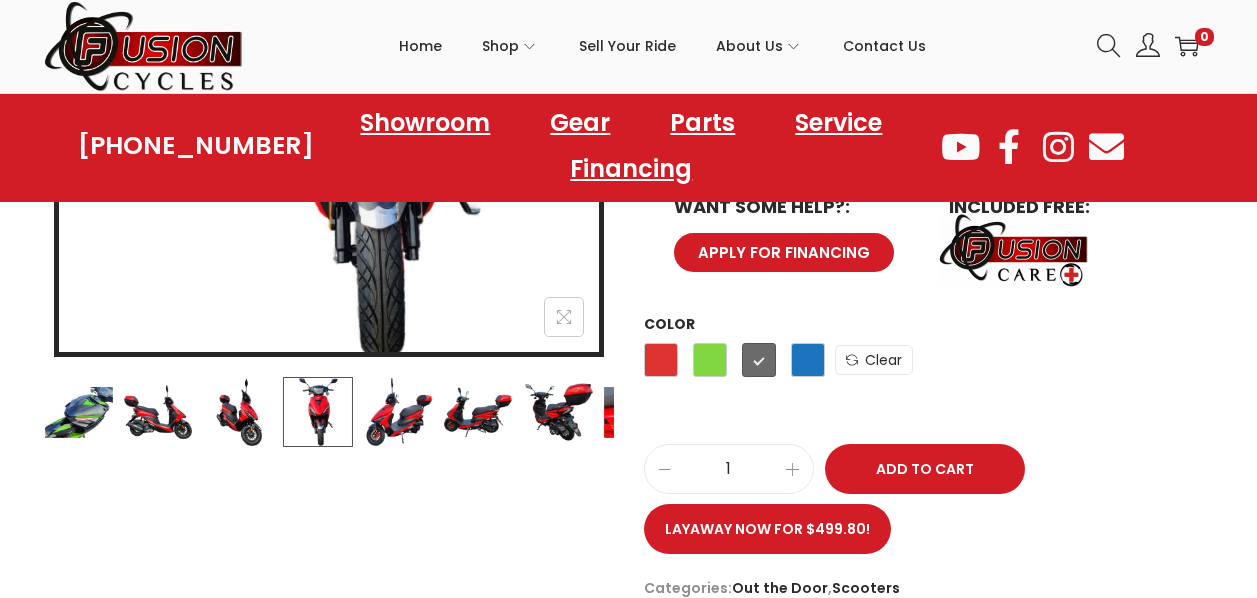 click at bounding box center [158, 412] 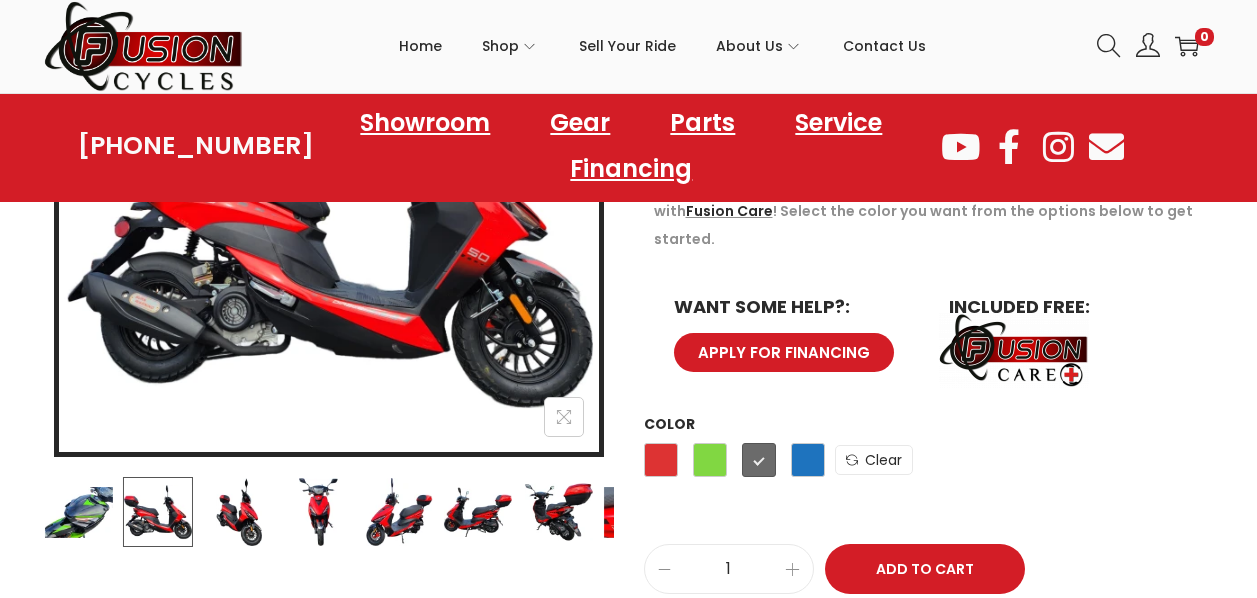 scroll, scrollTop: 400, scrollLeft: 0, axis: vertical 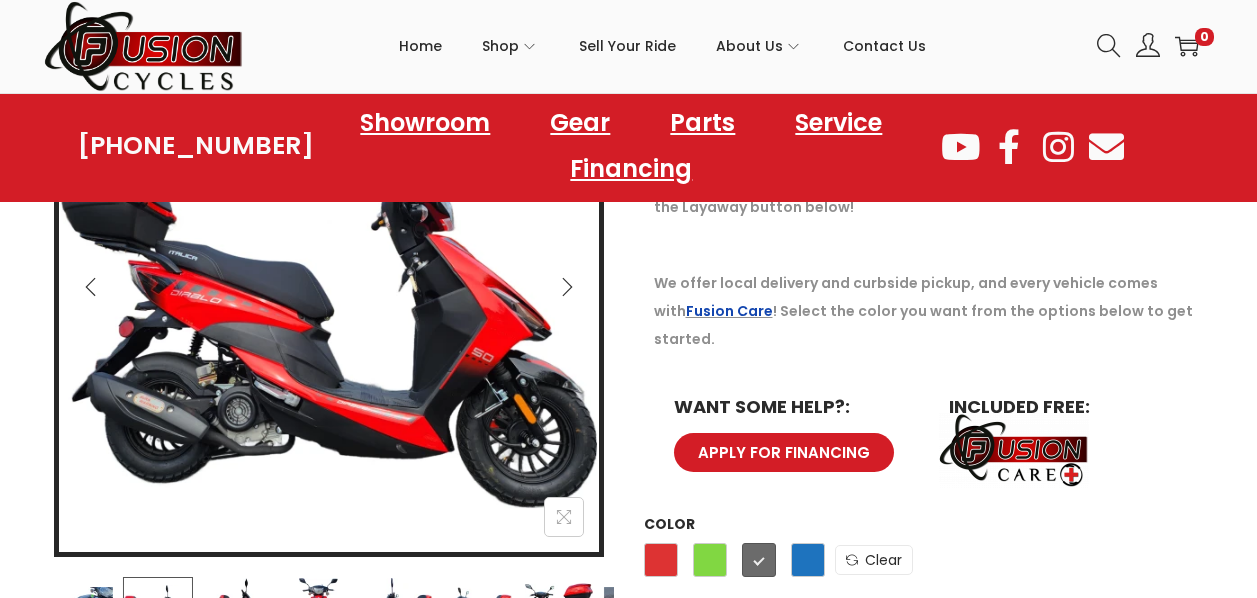 click on "Fusion Care" at bounding box center [729, 311] 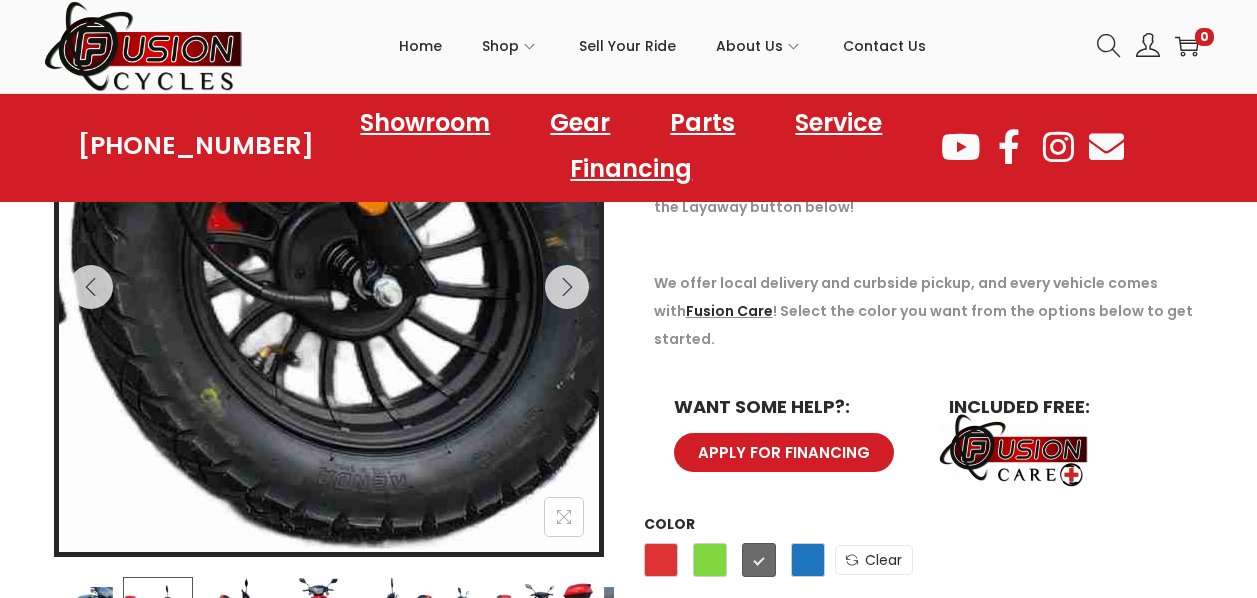 scroll, scrollTop: 300, scrollLeft: 0, axis: vertical 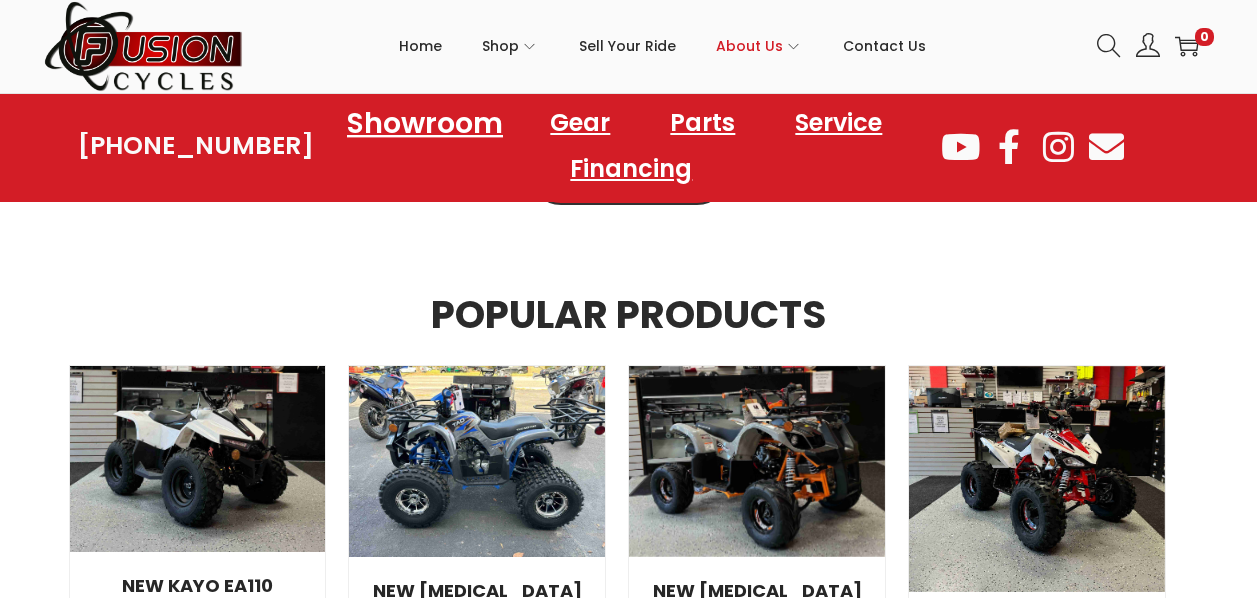 click on "Showroom" 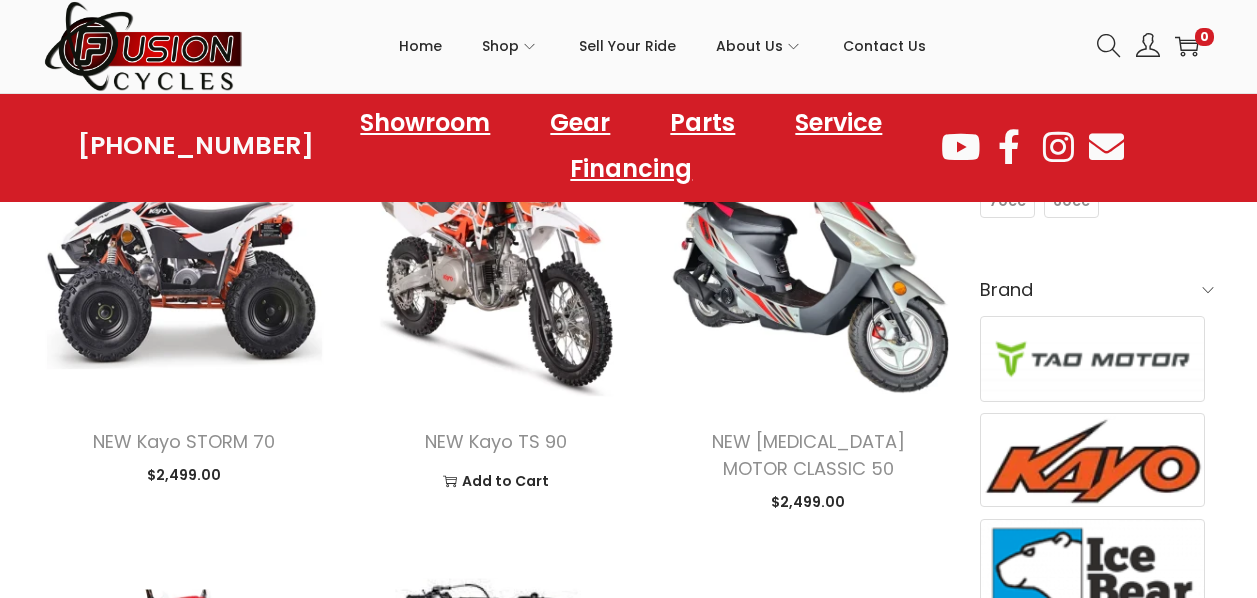 scroll, scrollTop: 1100, scrollLeft: 0, axis: vertical 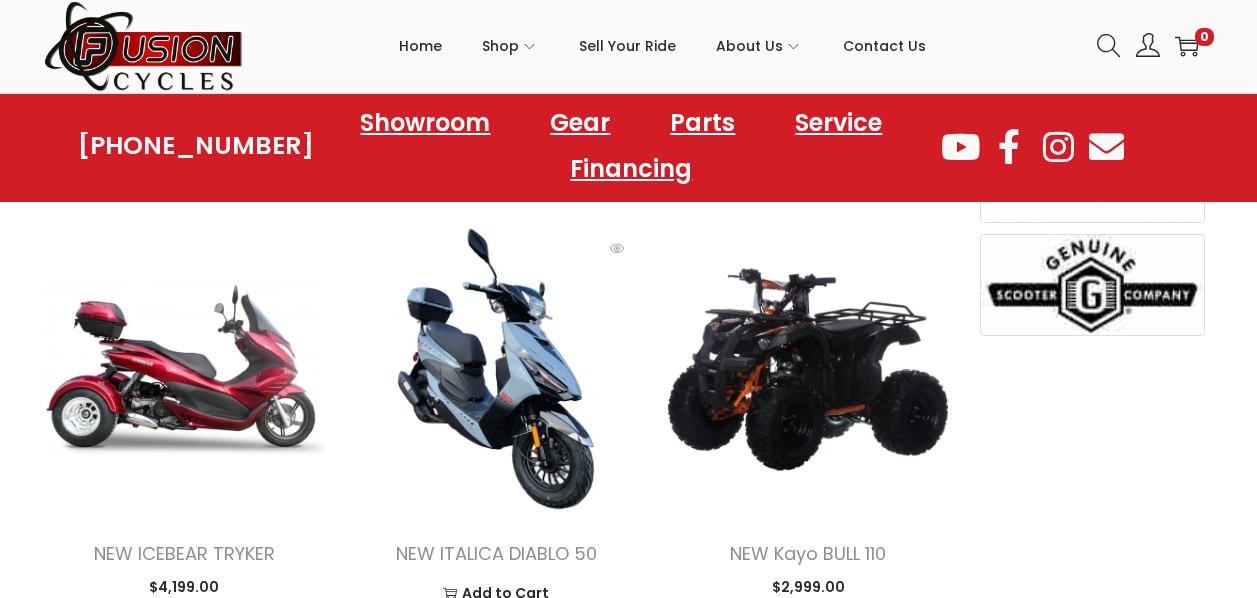 click at bounding box center (496, 369) 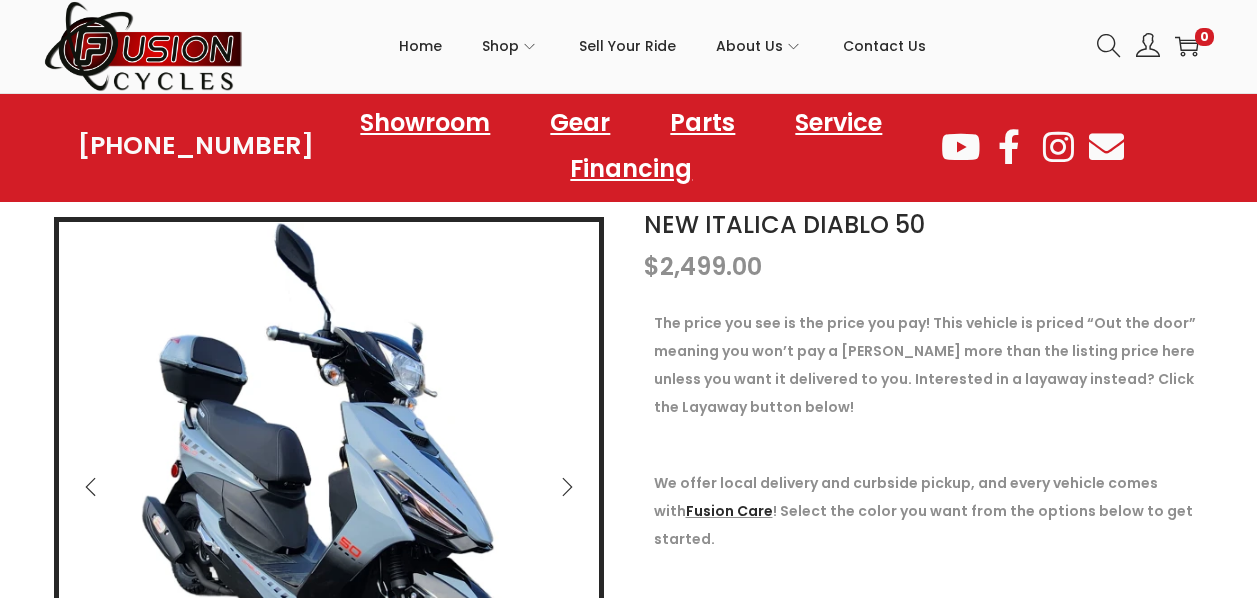 scroll, scrollTop: 100, scrollLeft: 0, axis: vertical 